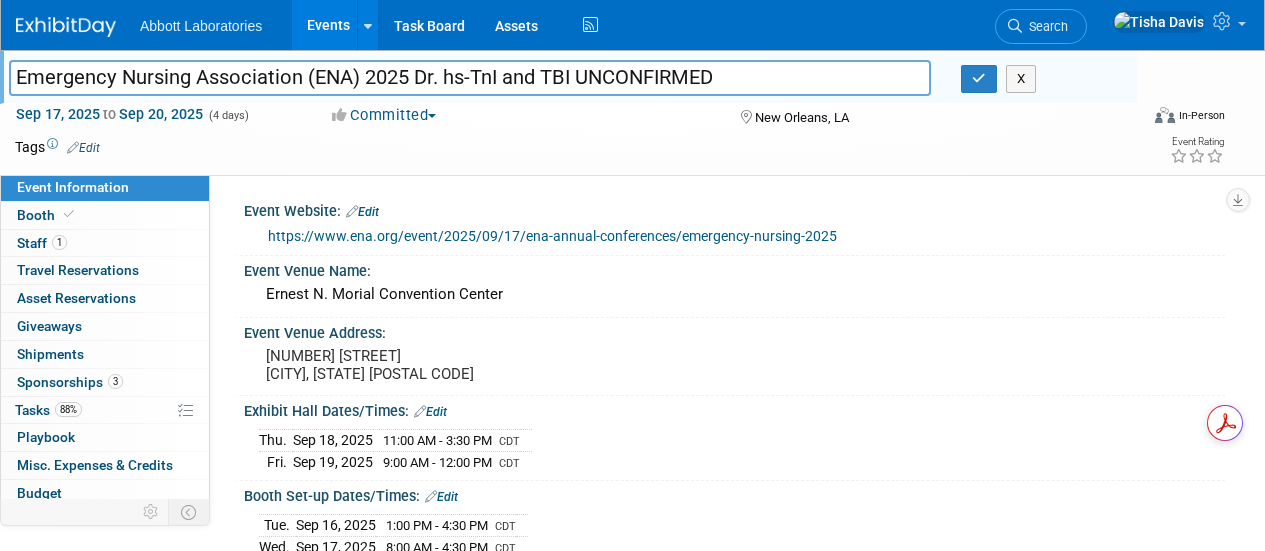 scroll, scrollTop: 0, scrollLeft: 0, axis: both 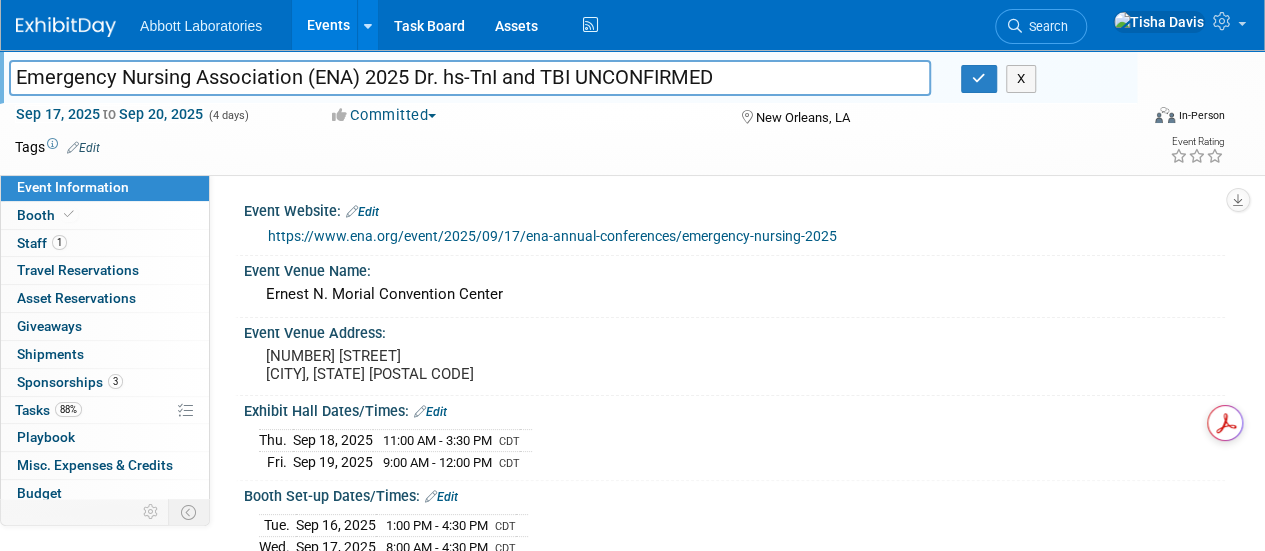 click at bounding box center (559, 147) 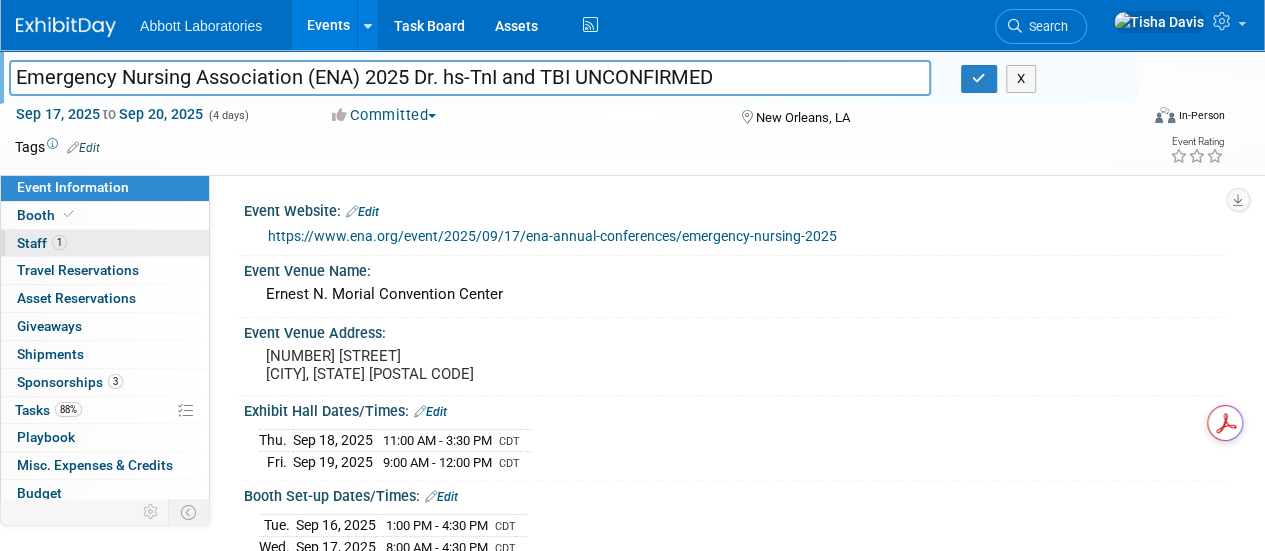 click on "1
Staff 1" at bounding box center (105, 243) 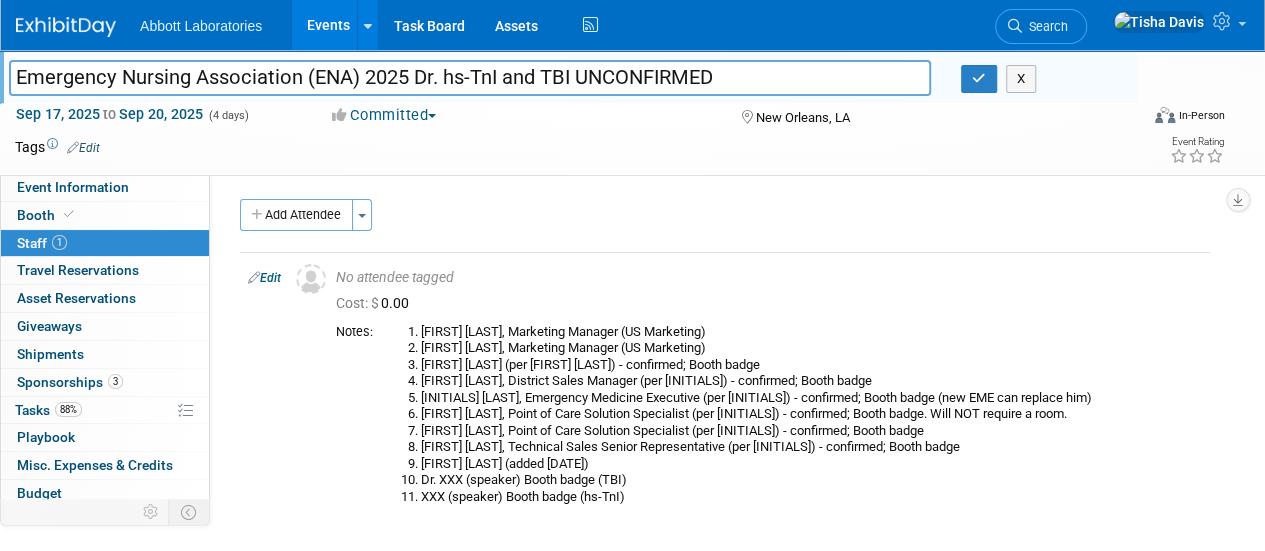 scroll, scrollTop: 7, scrollLeft: 0, axis: vertical 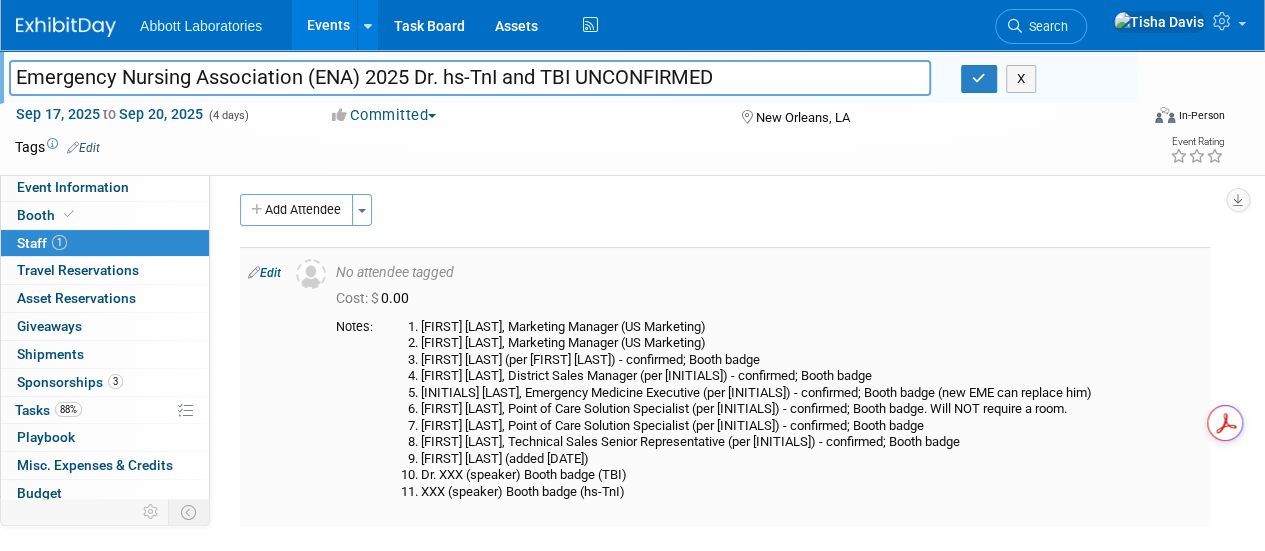 click on "Edit" at bounding box center (264, 273) 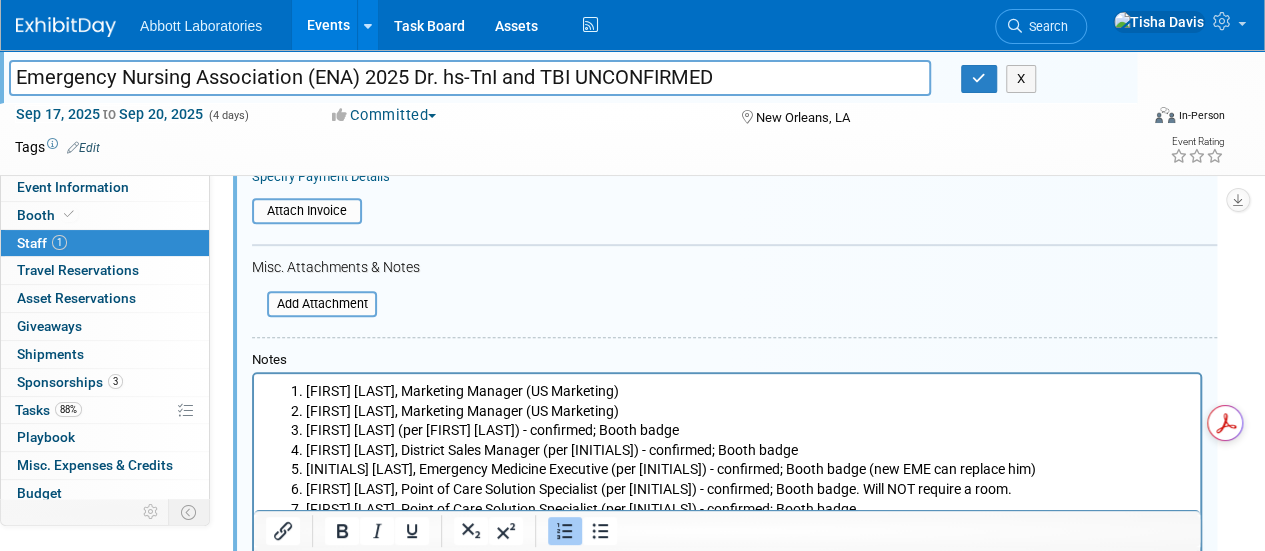 scroll, scrollTop: 394, scrollLeft: 0, axis: vertical 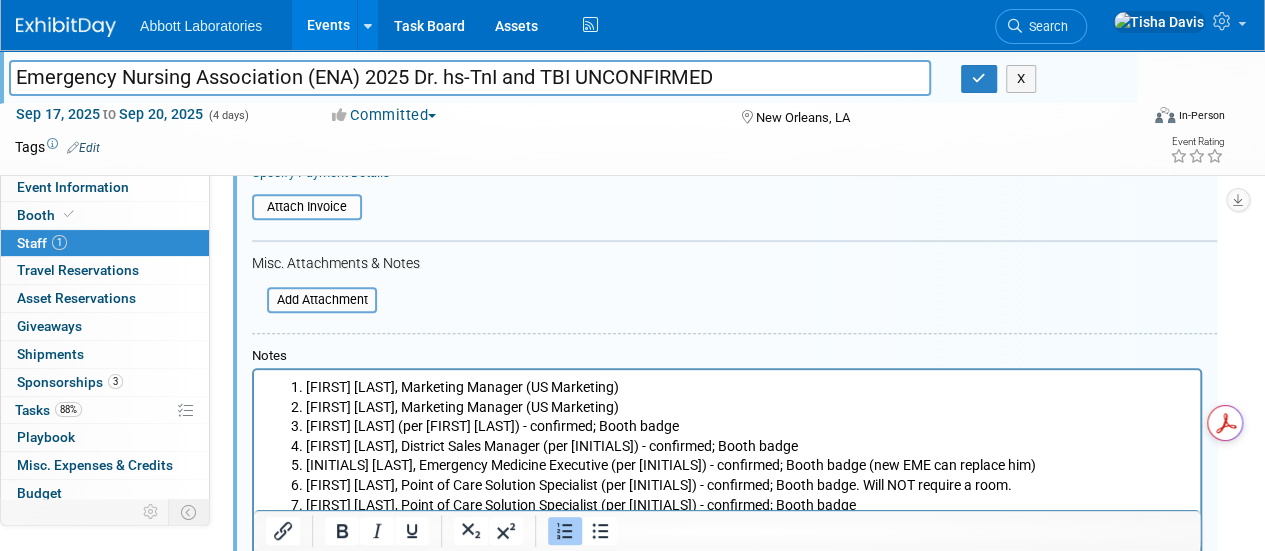 click on "Pete Polomski, Marketing Manager (US Marketing)" at bounding box center (747, 388) 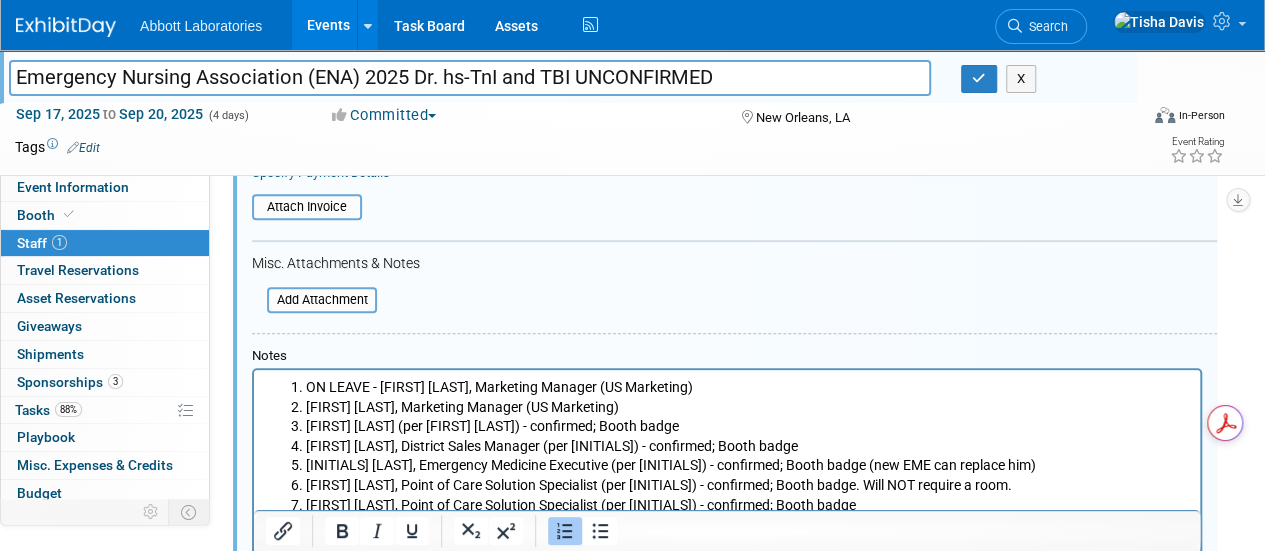 click on "ON LEAVE - Pete Polomski, Marketing Manager (US Marketing)" at bounding box center (747, 388) 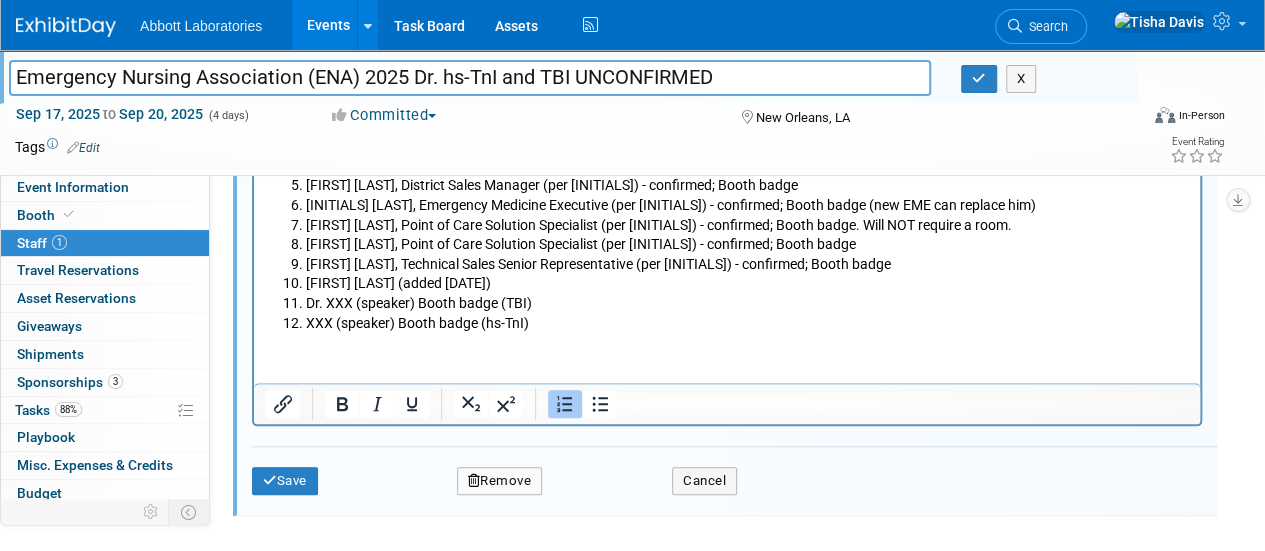 scroll, scrollTop: 680, scrollLeft: 0, axis: vertical 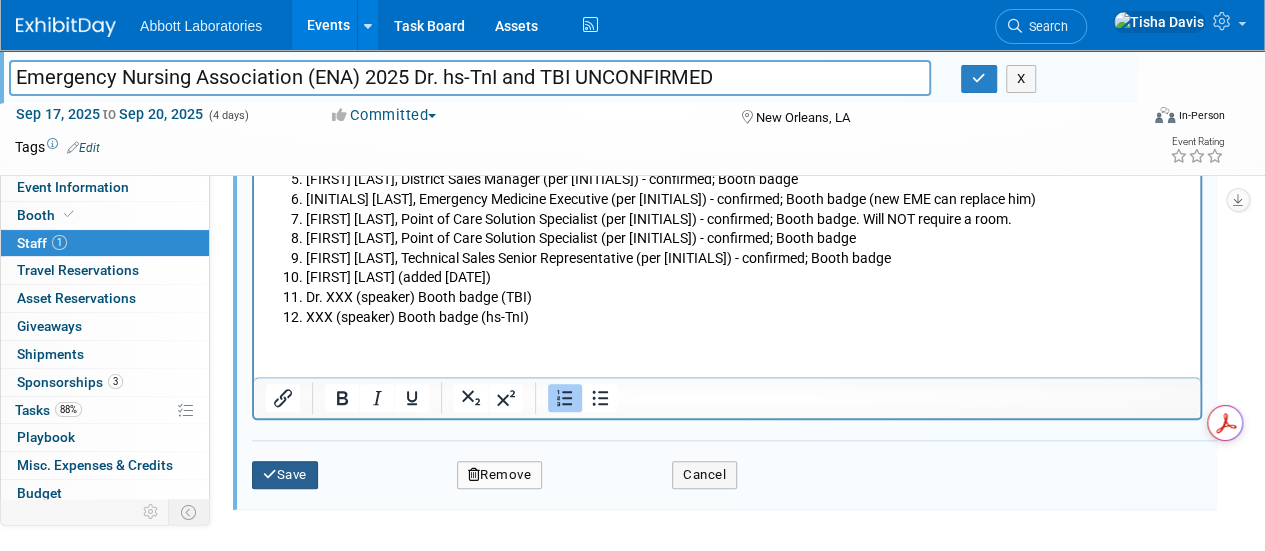 click on "Save" at bounding box center [285, 475] 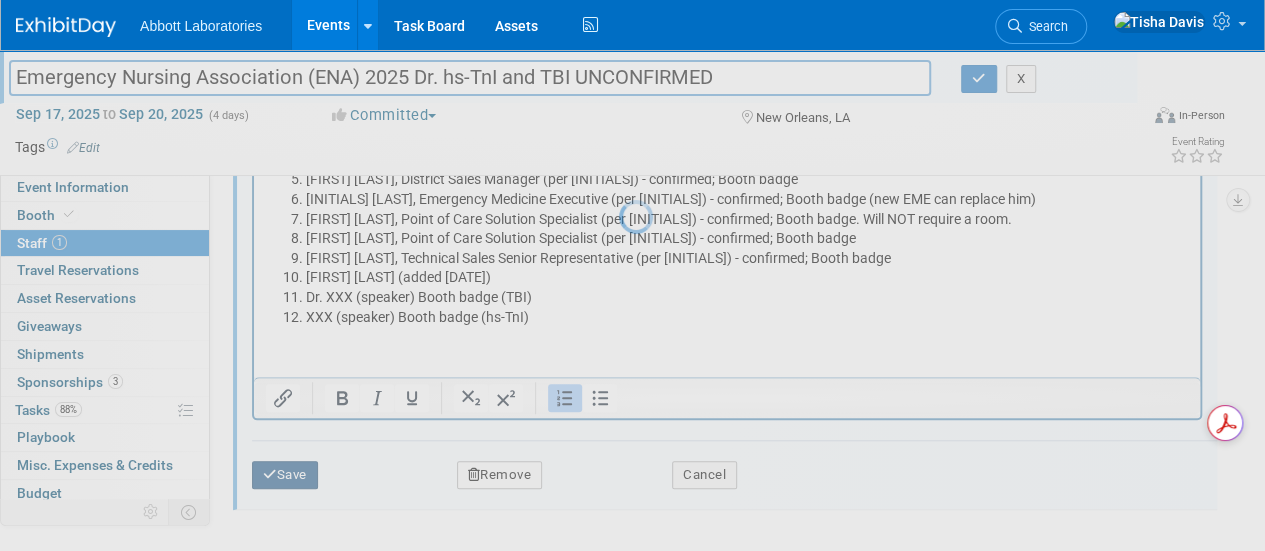 scroll, scrollTop: 252, scrollLeft: 0, axis: vertical 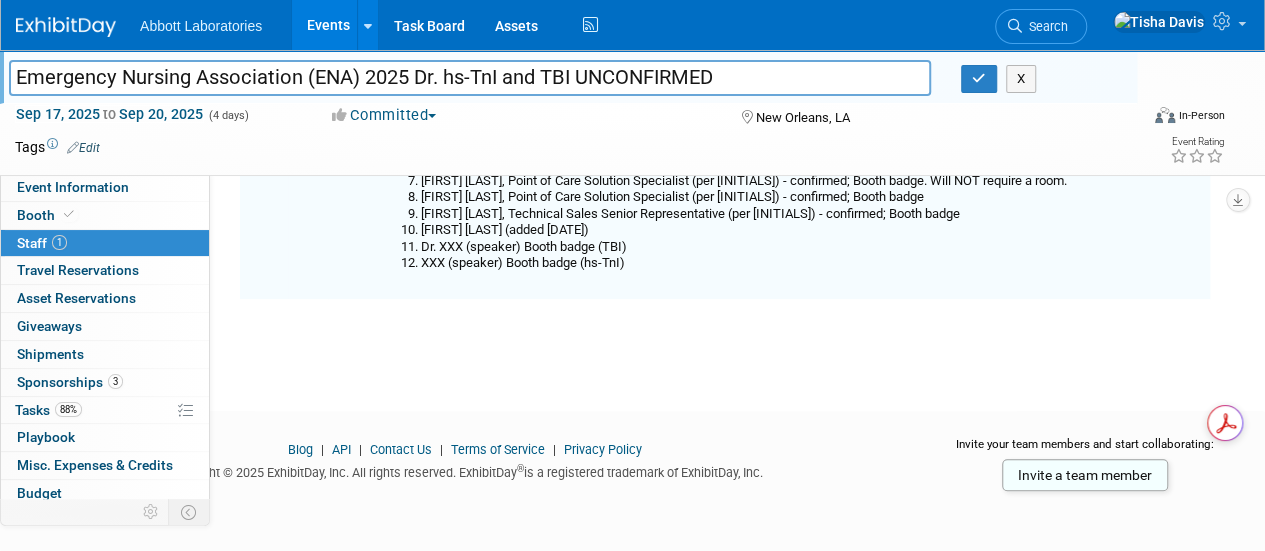 click on "Copyright © 2025 ExhibitDay, Inc. All rights reserved.
ExhibitDay ®  is a registered trademark of ExhibitDay, Inc." at bounding box center (465, 470) 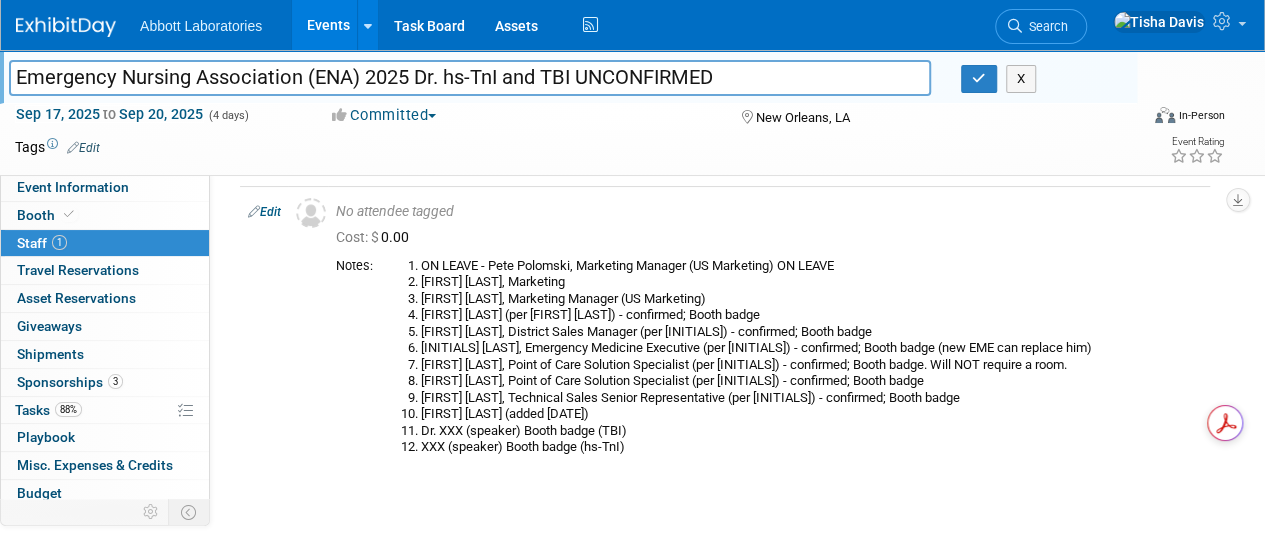 scroll, scrollTop: 64, scrollLeft: 0, axis: vertical 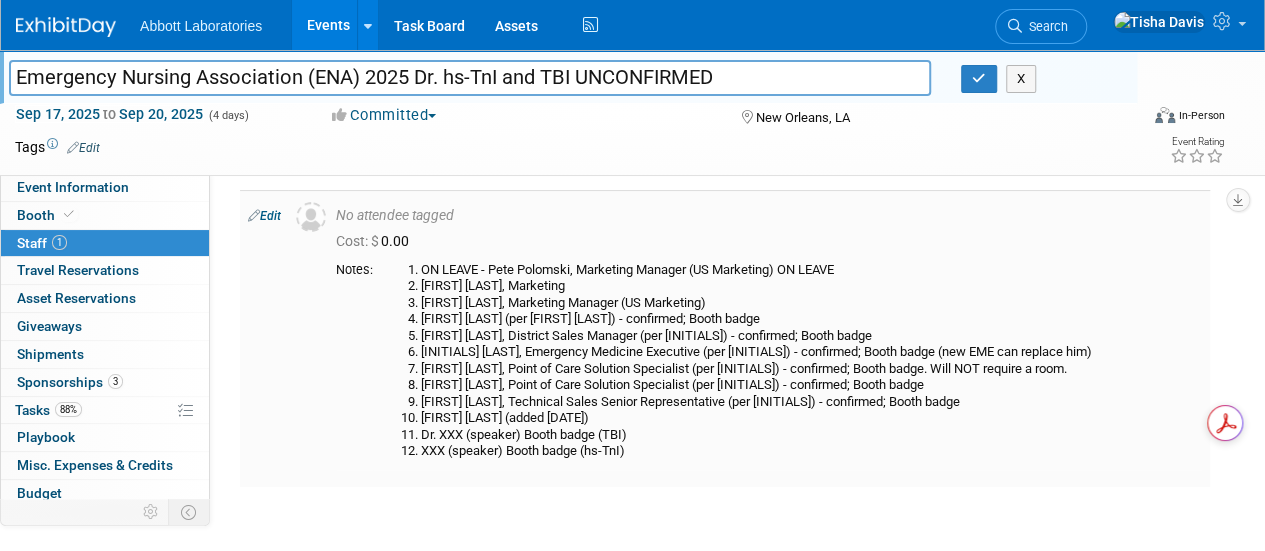 click on "Jeff Daniel, Point of Care Solution Specialist (per Jad) - confirmed; Booth badge. Will NOT require a room." at bounding box center (811, 369) 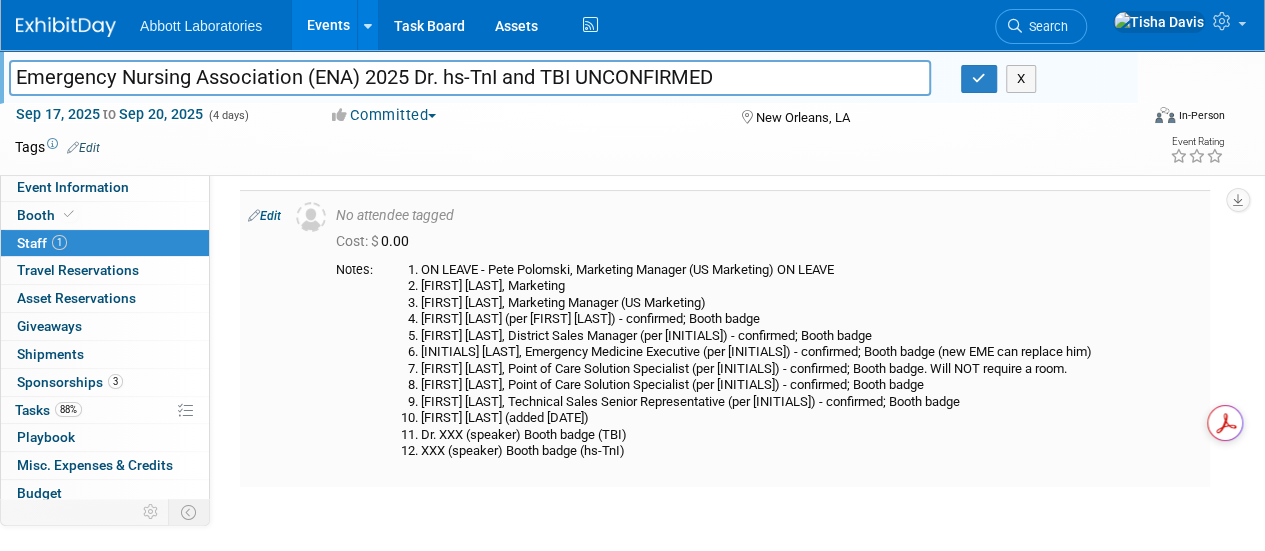 click on "Edit" at bounding box center (264, 216) 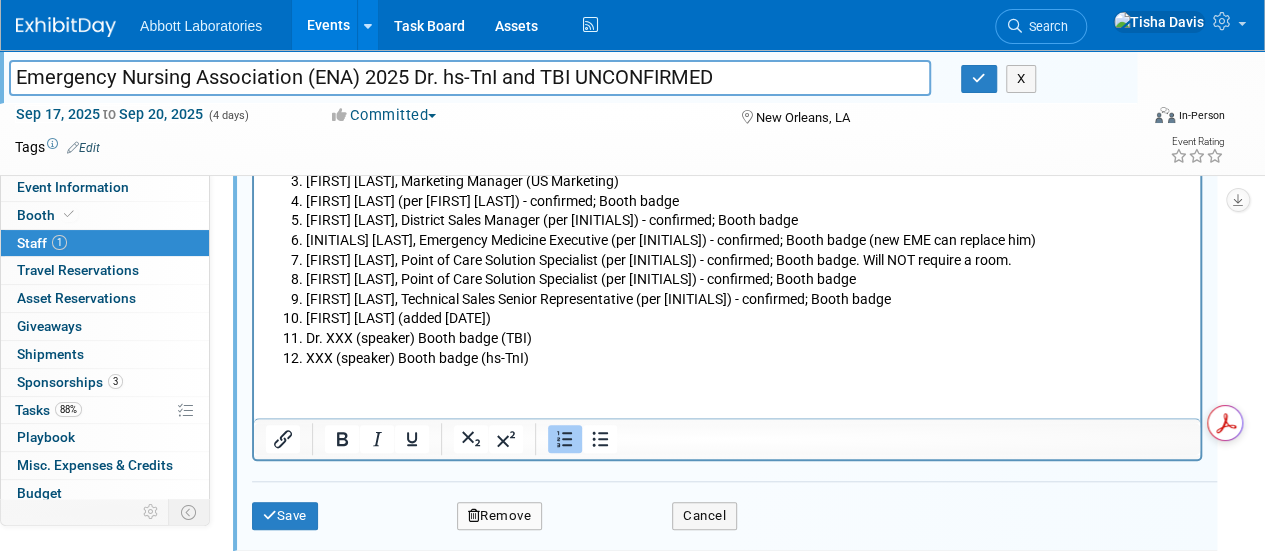 scroll, scrollTop: 640, scrollLeft: 0, axis: vertical 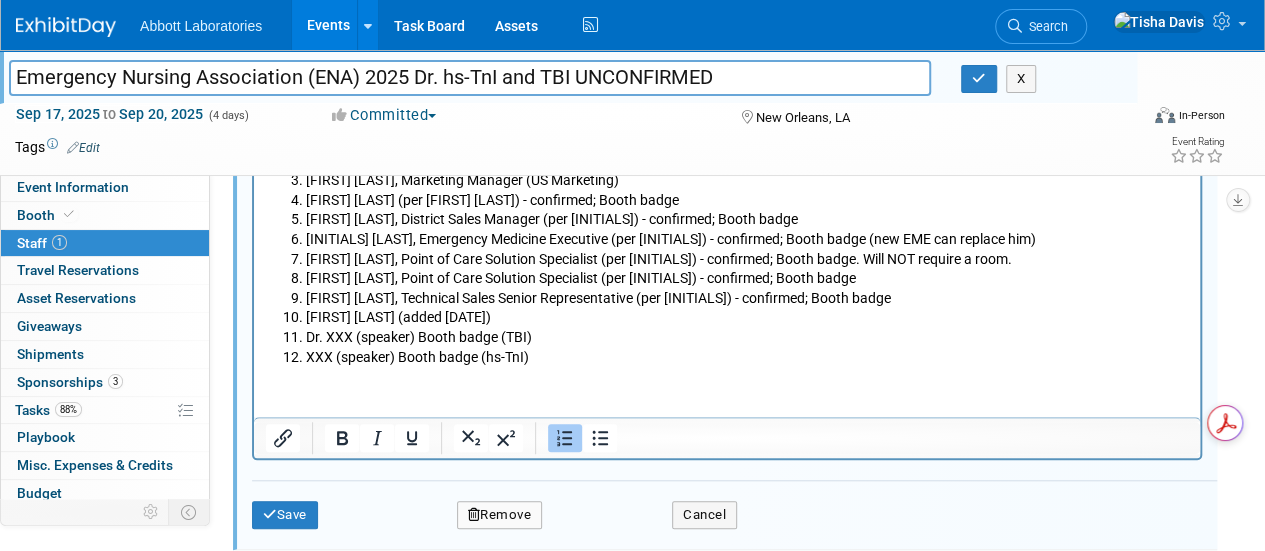 click on "Shelly Kuchar (added 7/28/25)" at bounding box center [747, 318] 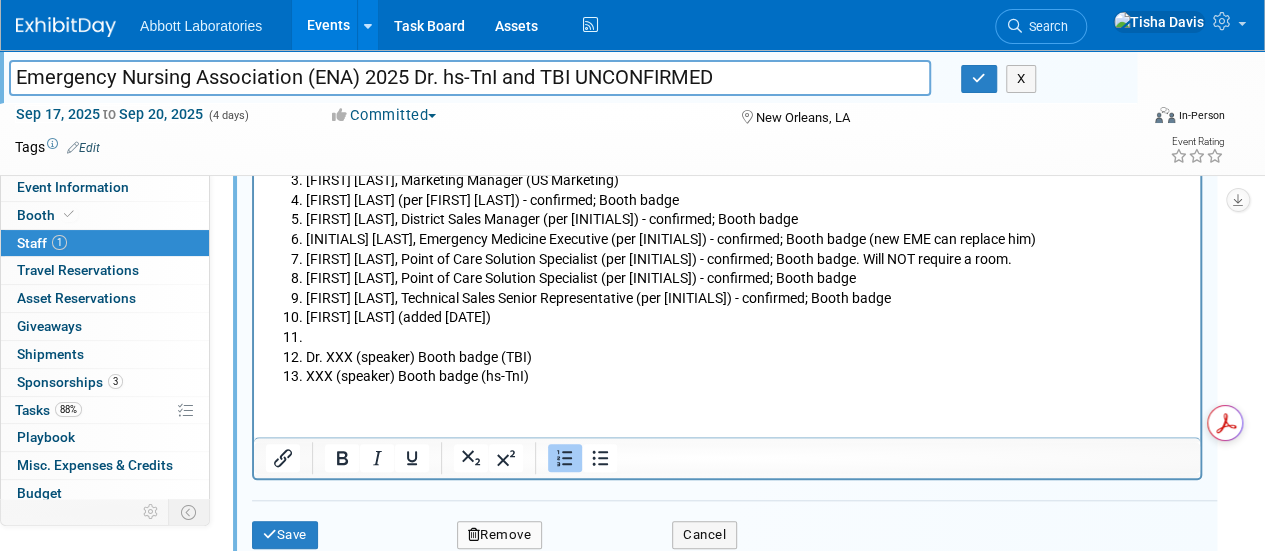 type 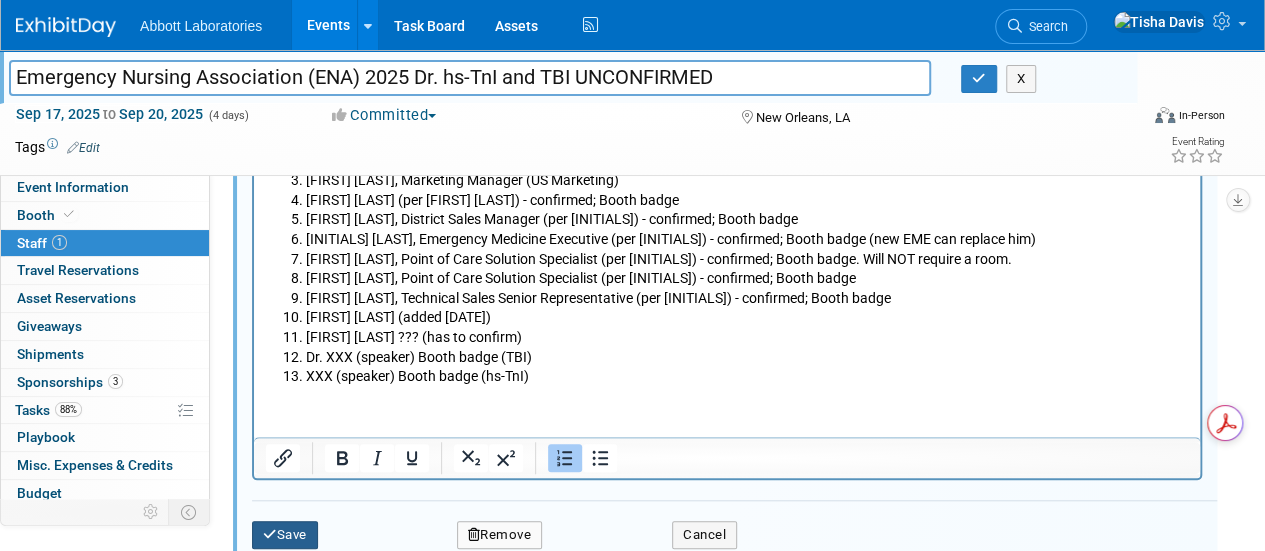 click on "Save" at bounding box center [285, 535] 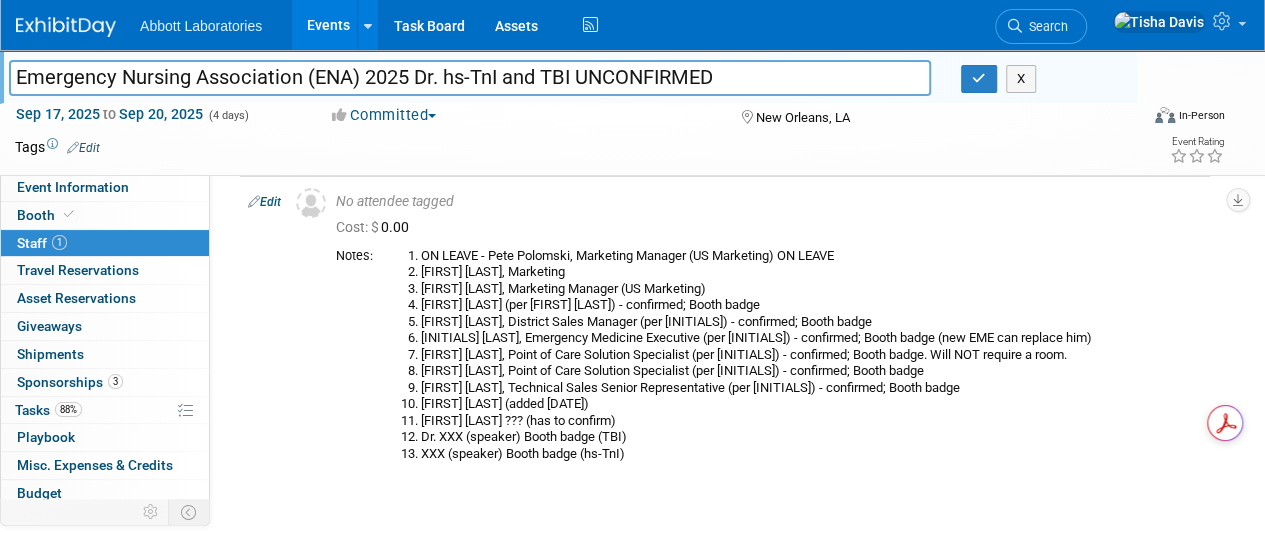 scroll, scrollTop: 79, scrollLeft: 0, axis: vertical 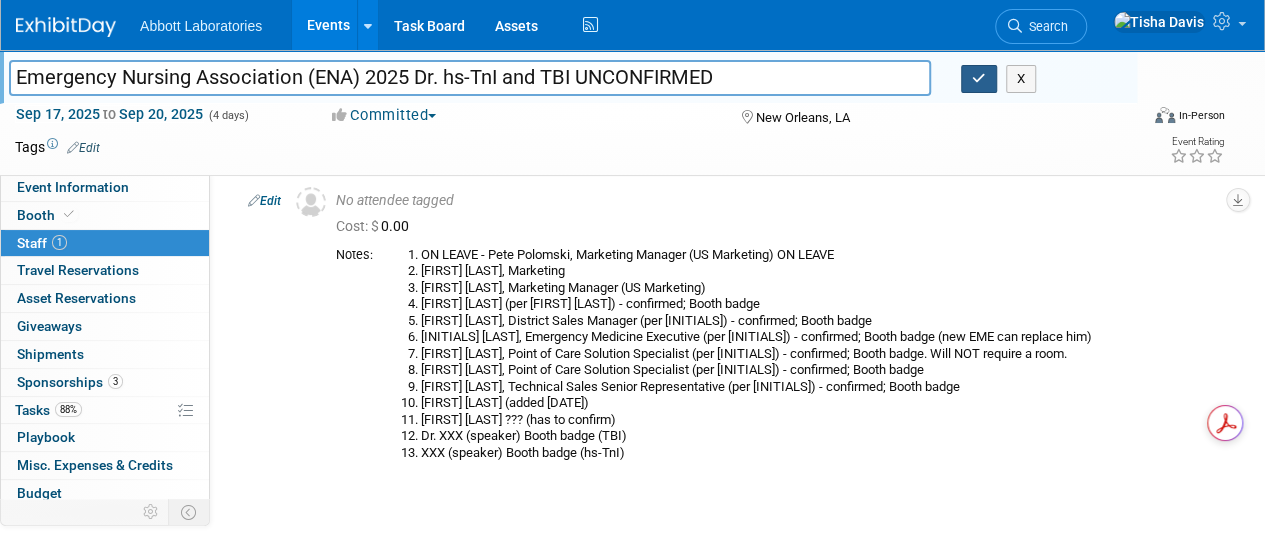 click at bounding box center (979, 79) 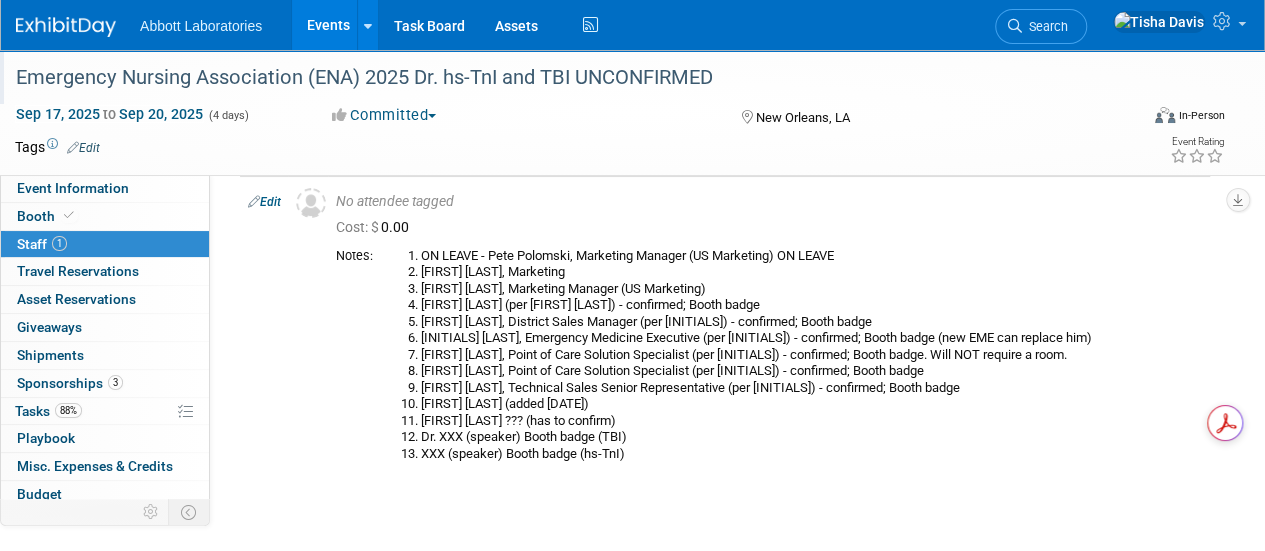 click on "Events" at bounding box center [328, 25] 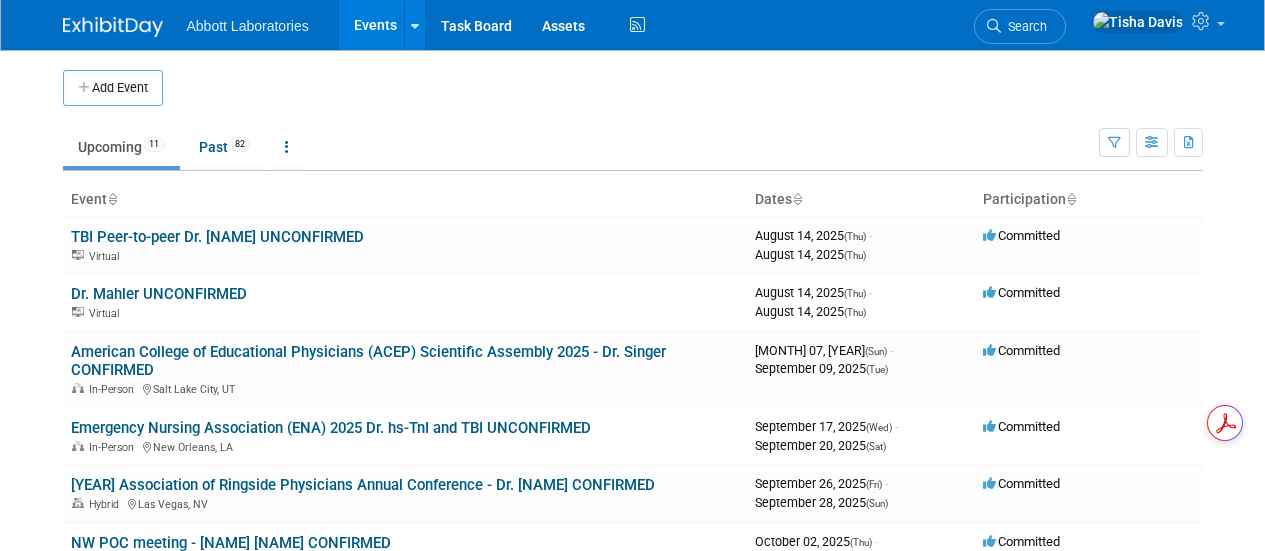 scroll, scrollTop: 0, scrollLeft: 0, axis: both 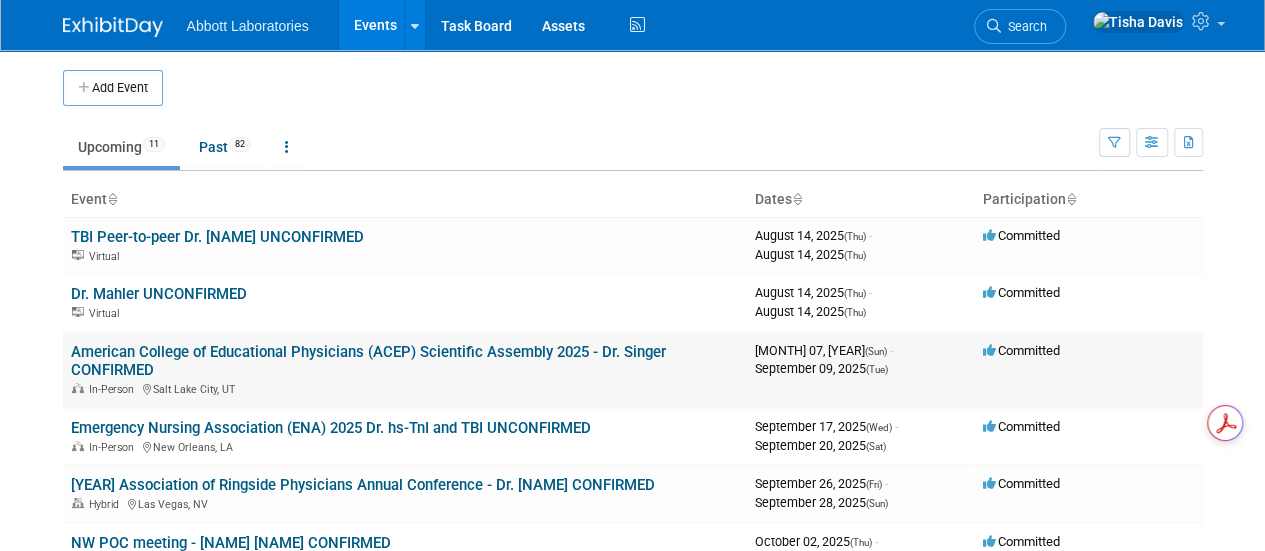 click on "American College of Educational Physicians (ACEP) Scientific Assembly 2025 - Dr. Singer CONFIRMED" at bounding box center [368, 361] 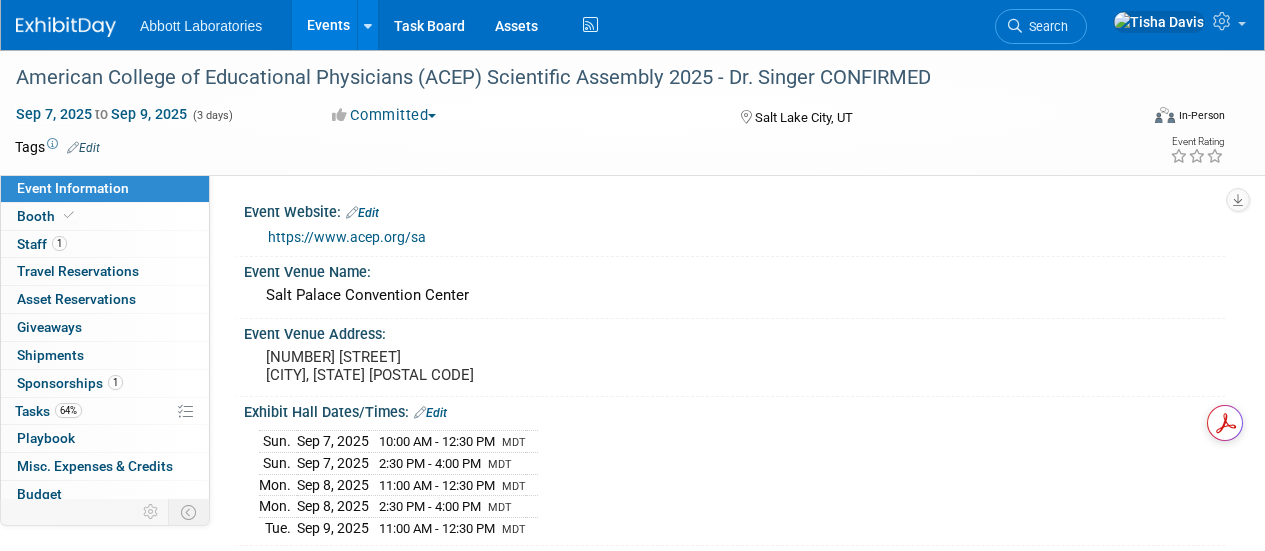 scroll, scrollTop: 0, scrollLeft: 0, axis: both 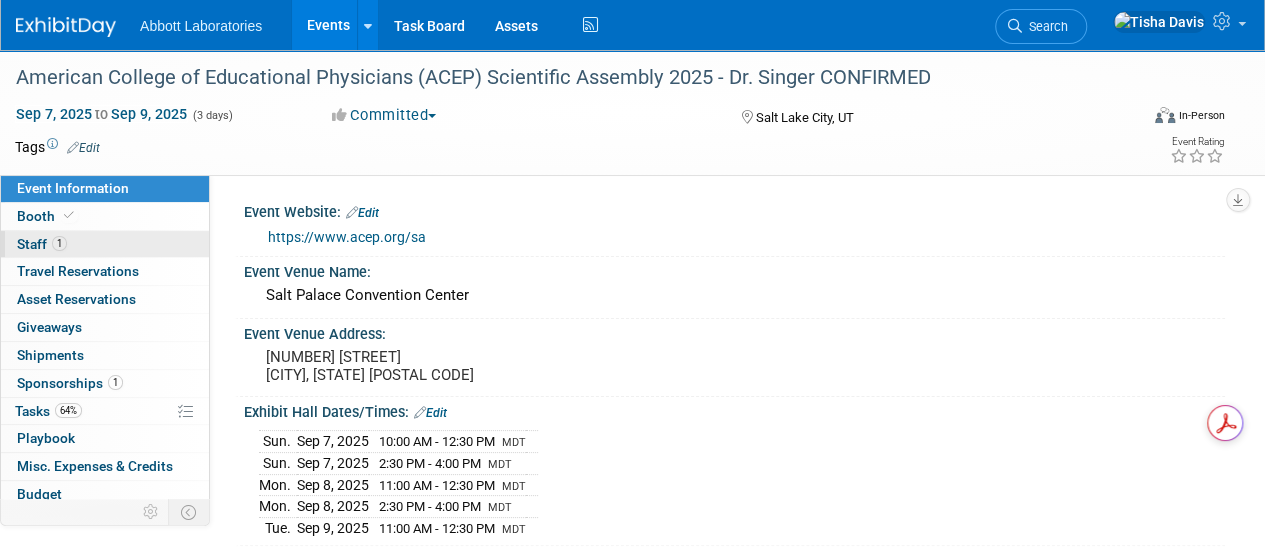 click on "Staff 1" at bounding box center (42, 244) 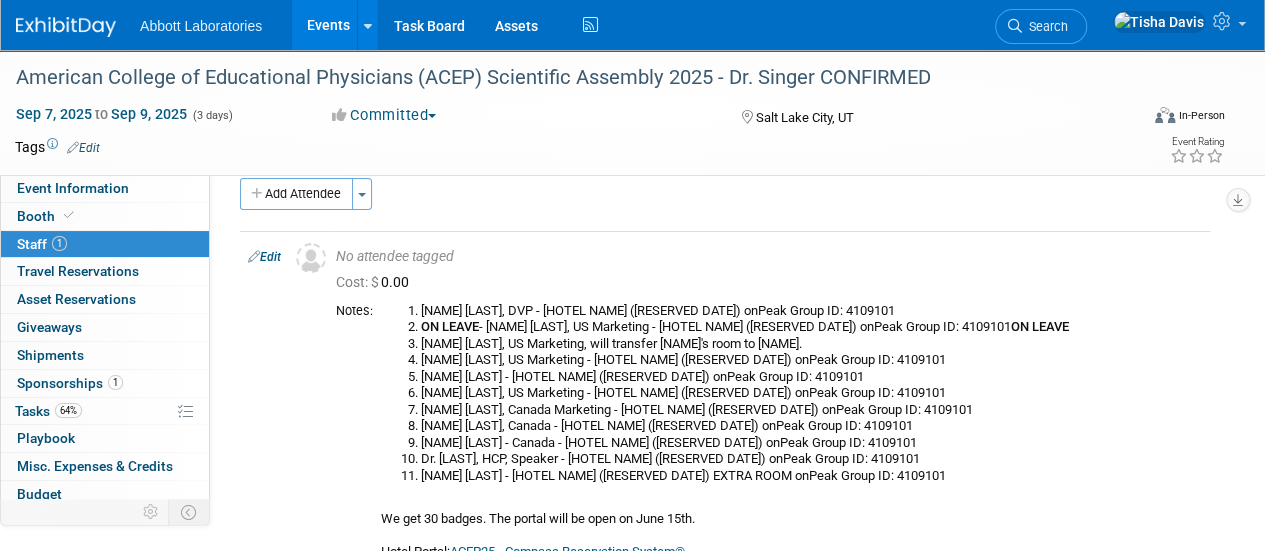 scroll, scrollTop: 18, scrollLeft: 0, axis: vertical 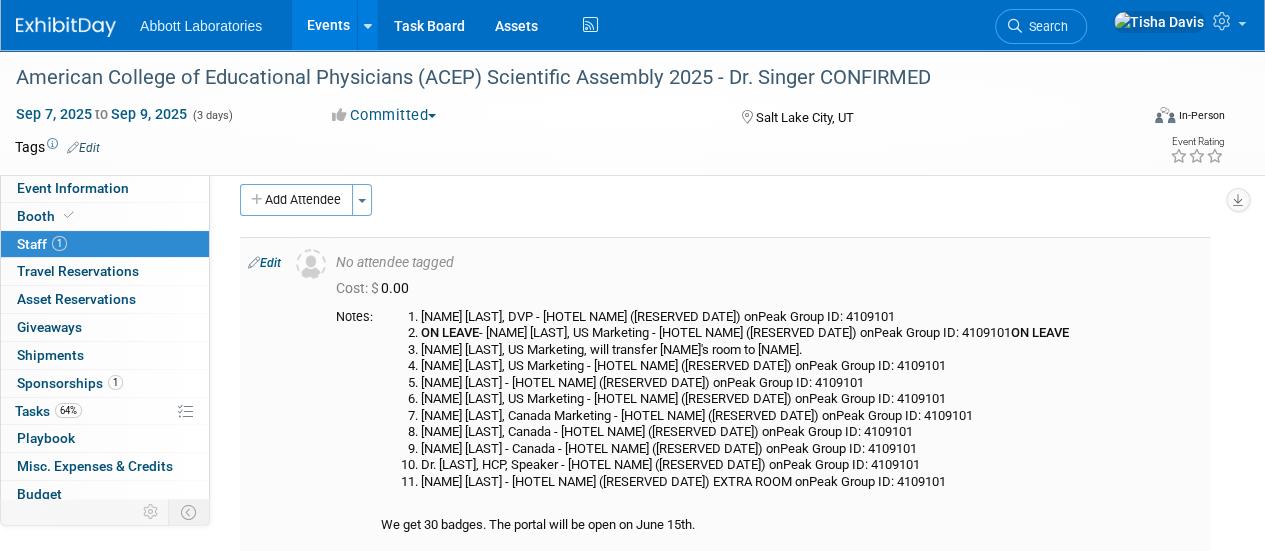 click on "Tisha Davis, US Marketing - Radisson Hotel Salt Lake City Downtown (reserved 7/17/25) onPeak Group ID: 4109101" at bounding box center (811, 366) 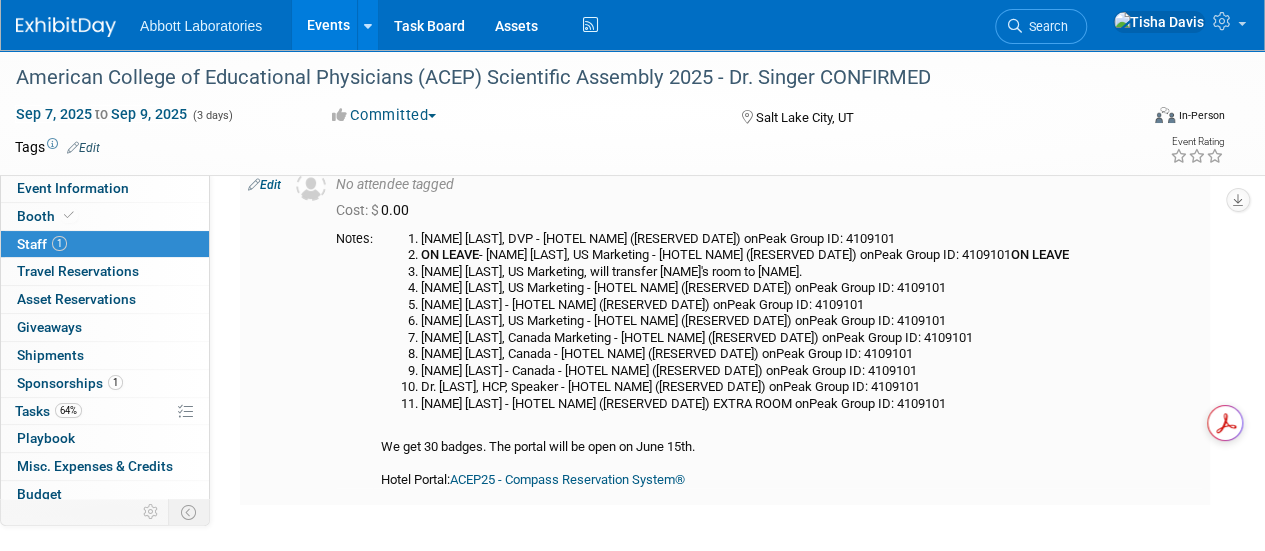 scroll, scrollTop: 88, scrollLeft: 0, axis: vertical 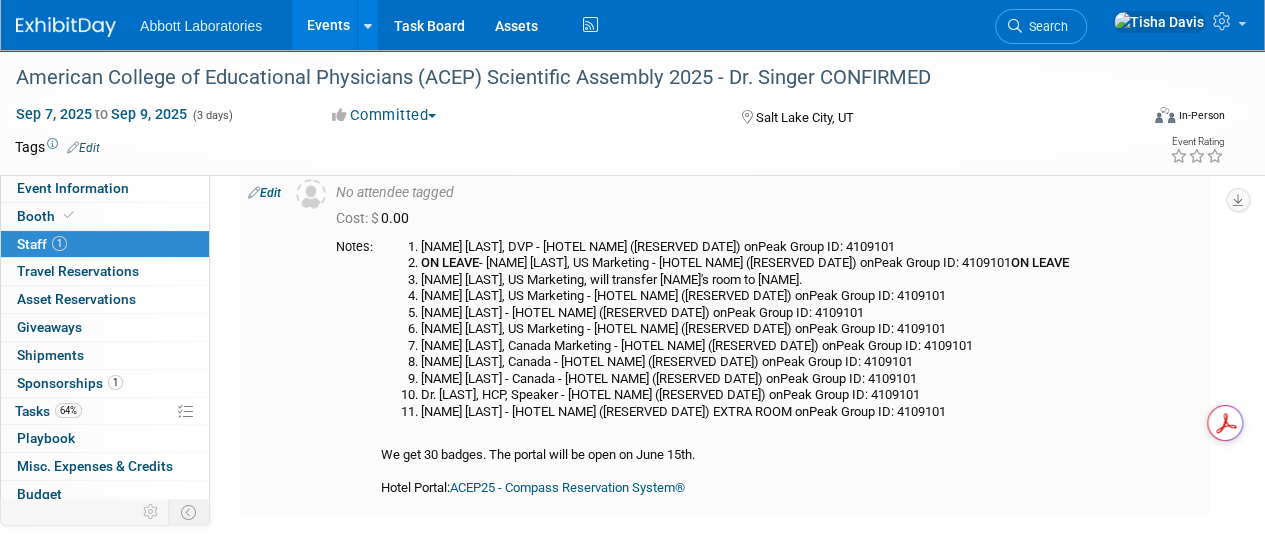 click on "Edit" at bounding box center [264, 193] 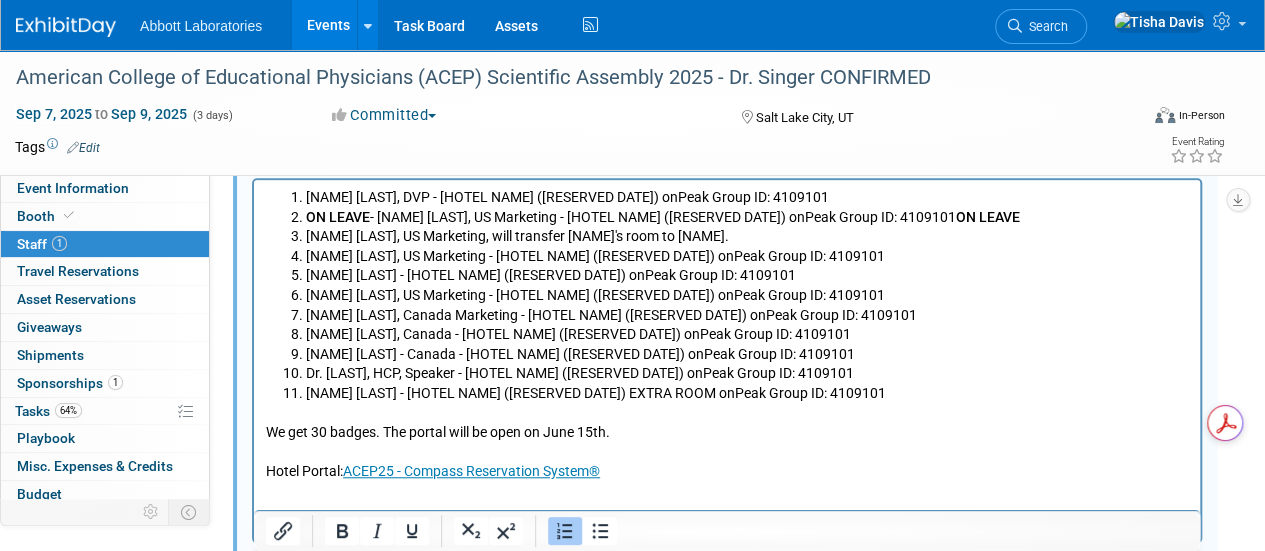 scroll, scrollTop: 587, scrollLeft: 0, axis: vertical 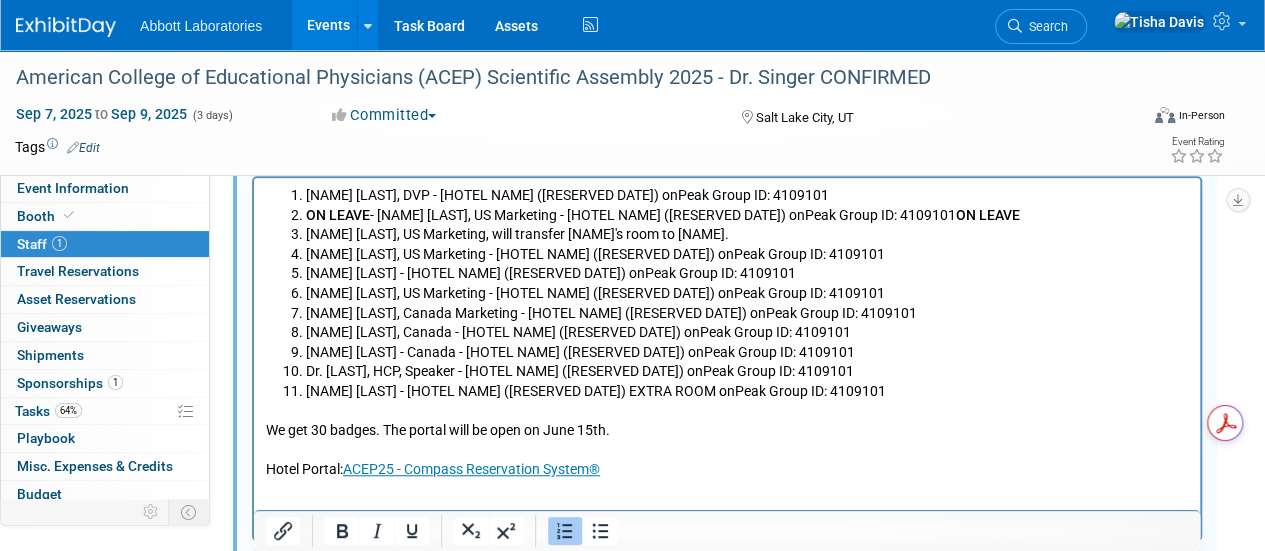 click on "Tisha Davis - - Salt Lake Plaza Hotel Surestay Collection by Best Western (reserved 7/17/25) EXTRA ROOM onPeak Group ID: 4109101" at bounding box center (747, 392) 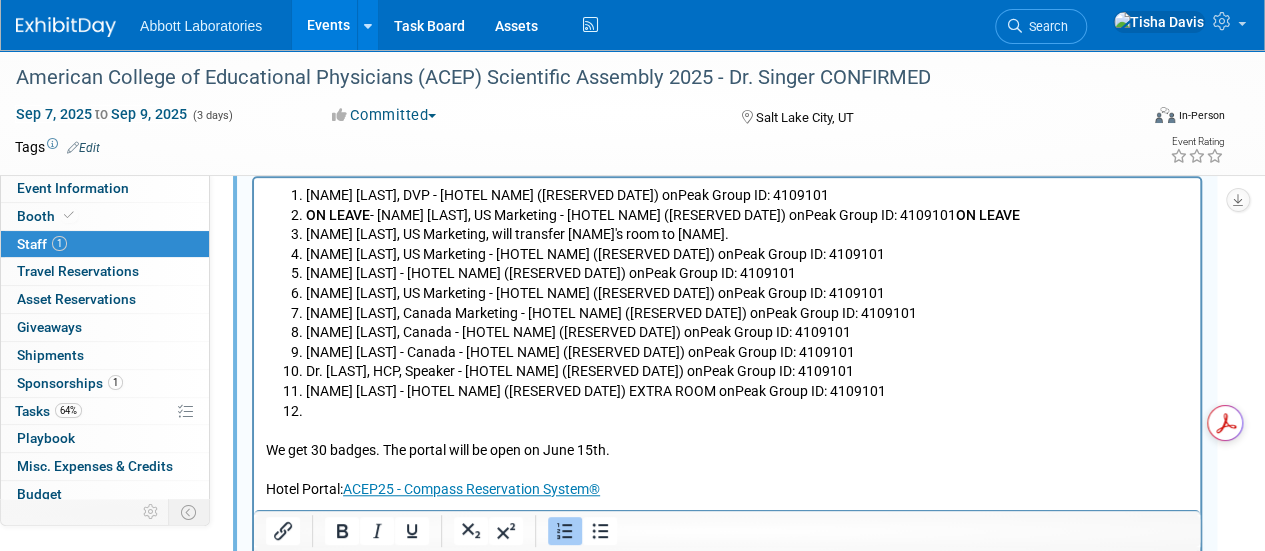 type 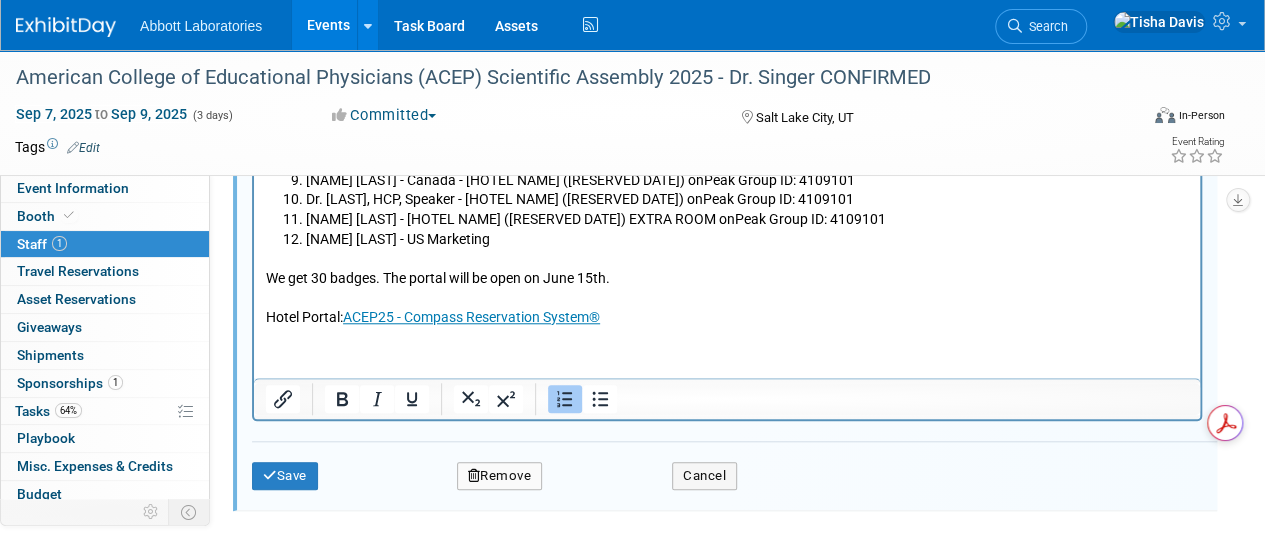 scroll, scrollTop: 769, scrollLeft: 0, axis: vertical 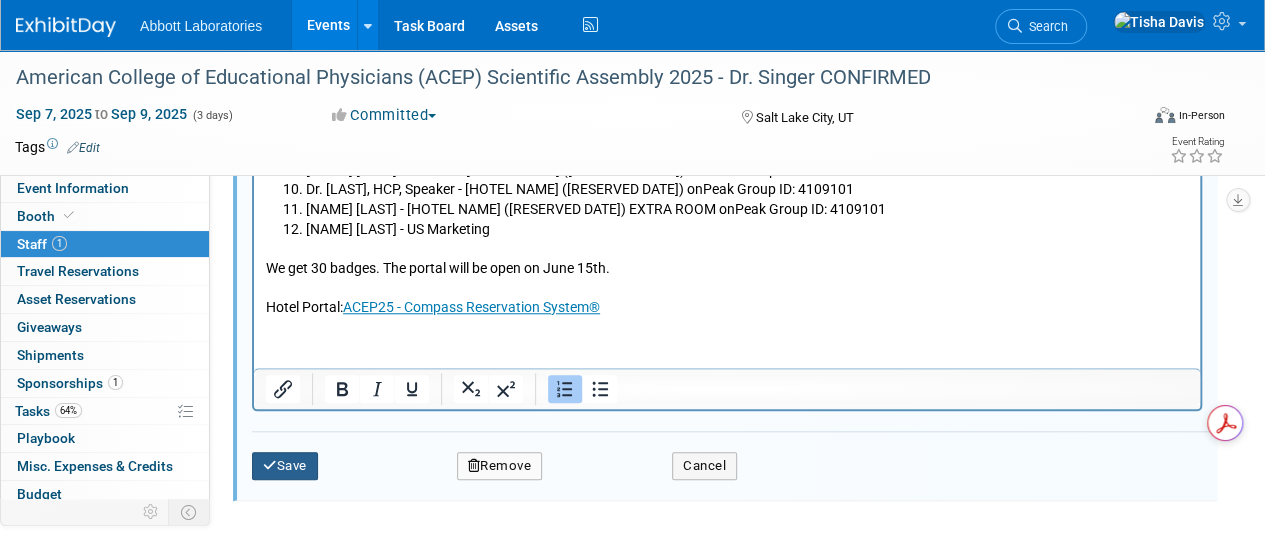 click on "Save" at bounding box center (285, 466) 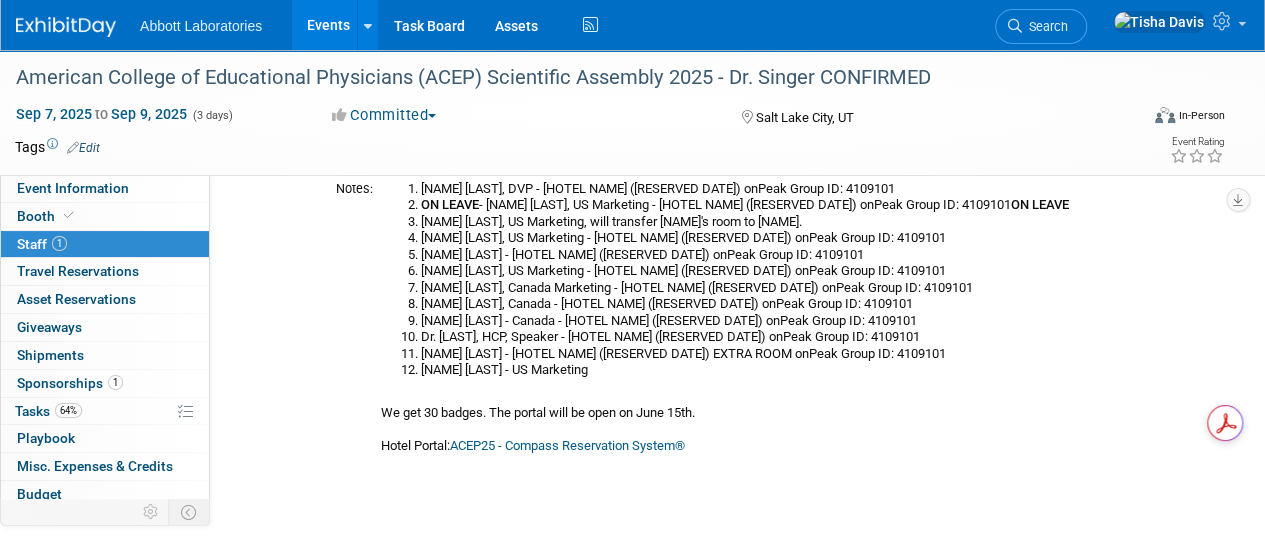 scroll, scrollTop: 148, scrollLeft: 0, axis: vertical 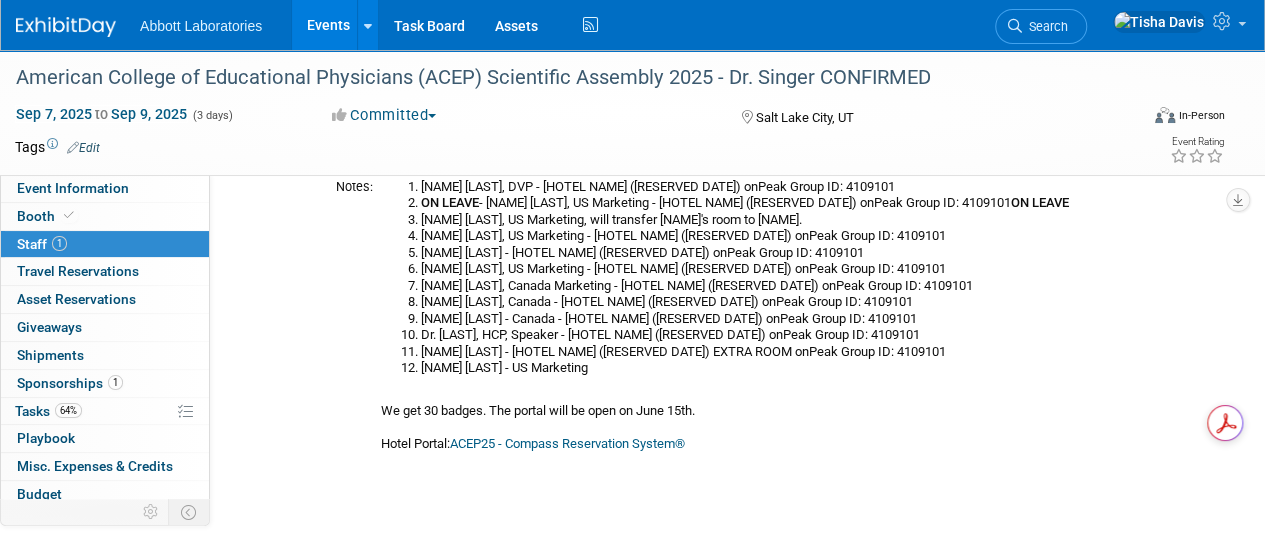 click on "Events" at bounding box center (328, 25) 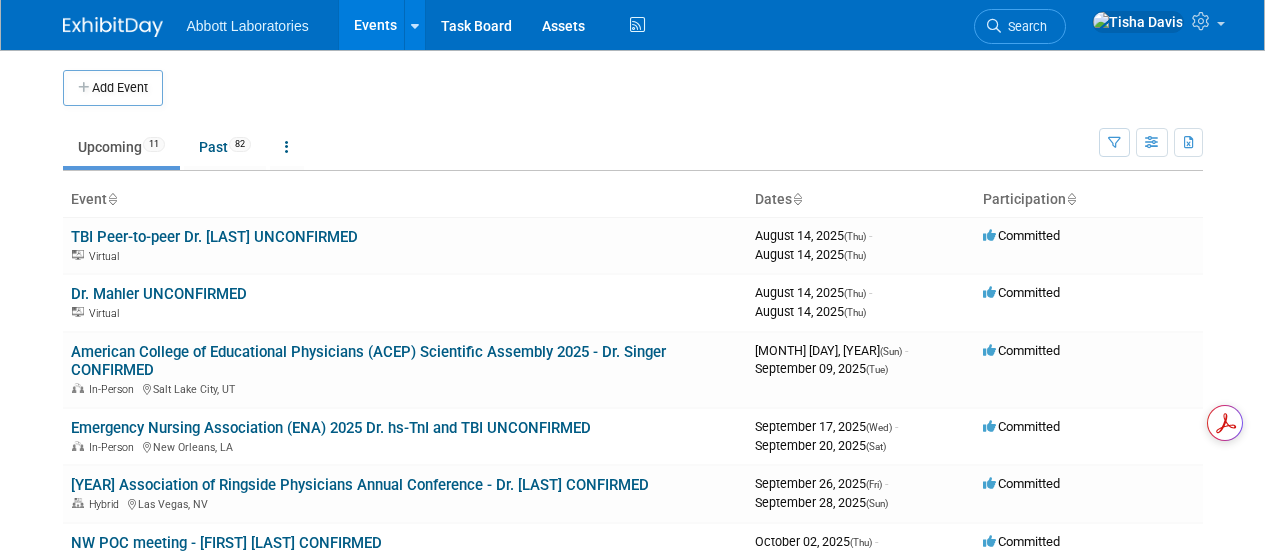 scroll, scrollTop: 0, scrollLeft: 0, axis: both 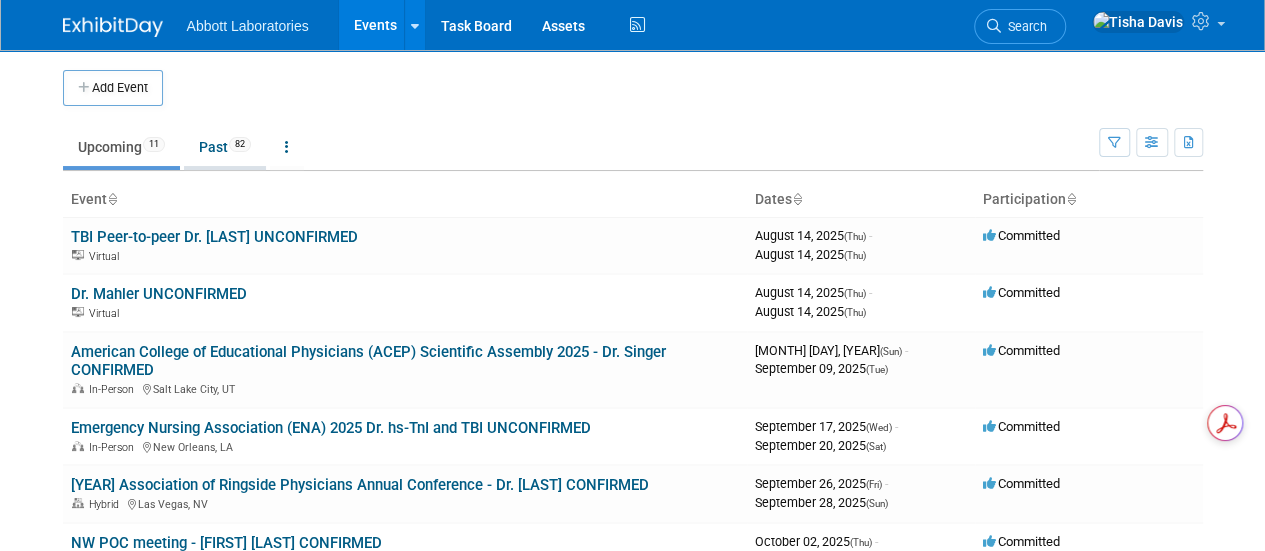 click on "Past
82" at bounding box center (225, 147) 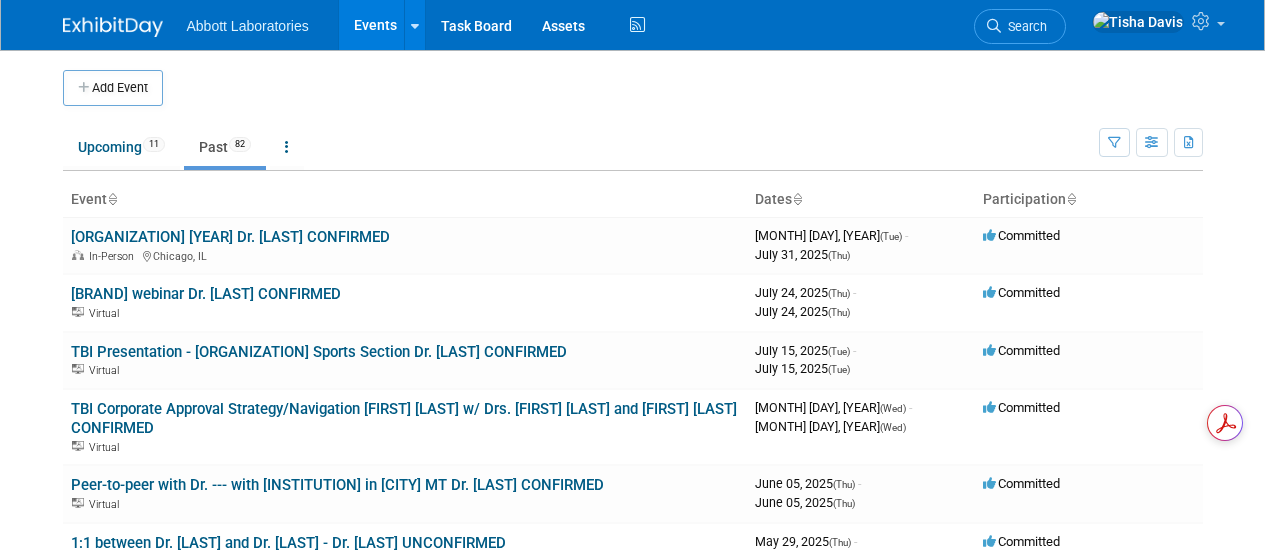 scroll, scrollTop: 0, scrollLeft: 0, axis: both 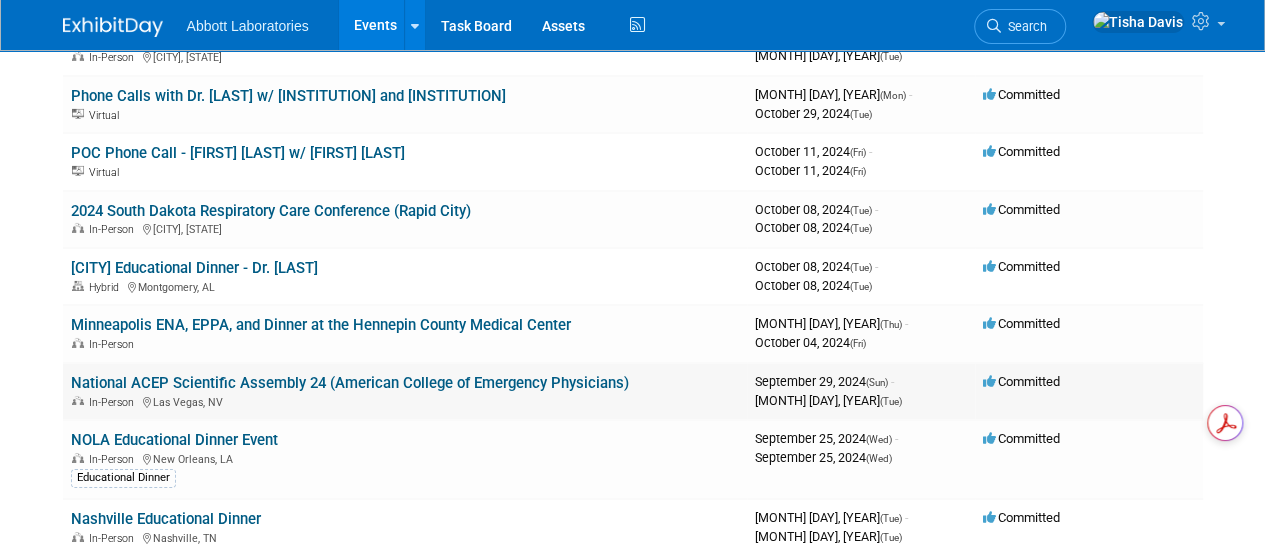 click on "National ACEP Scientific Assembly 24 (American College of Emergency Physicians)" at bounding box center [350, 383] 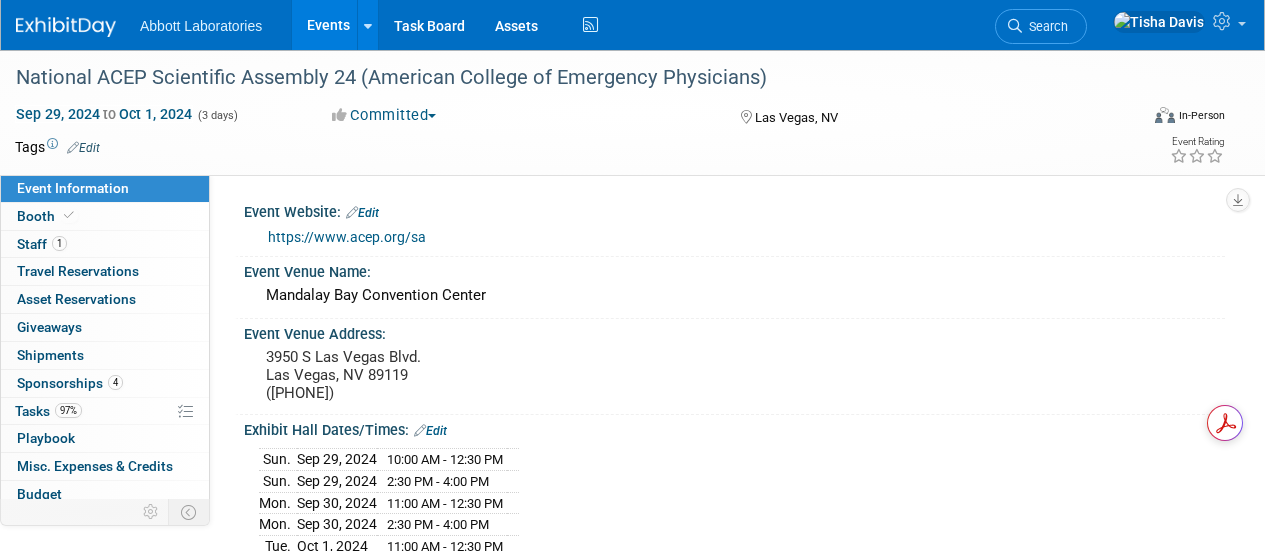 scroll, scrollTop: 0, scrollLeft: 0, axis: both 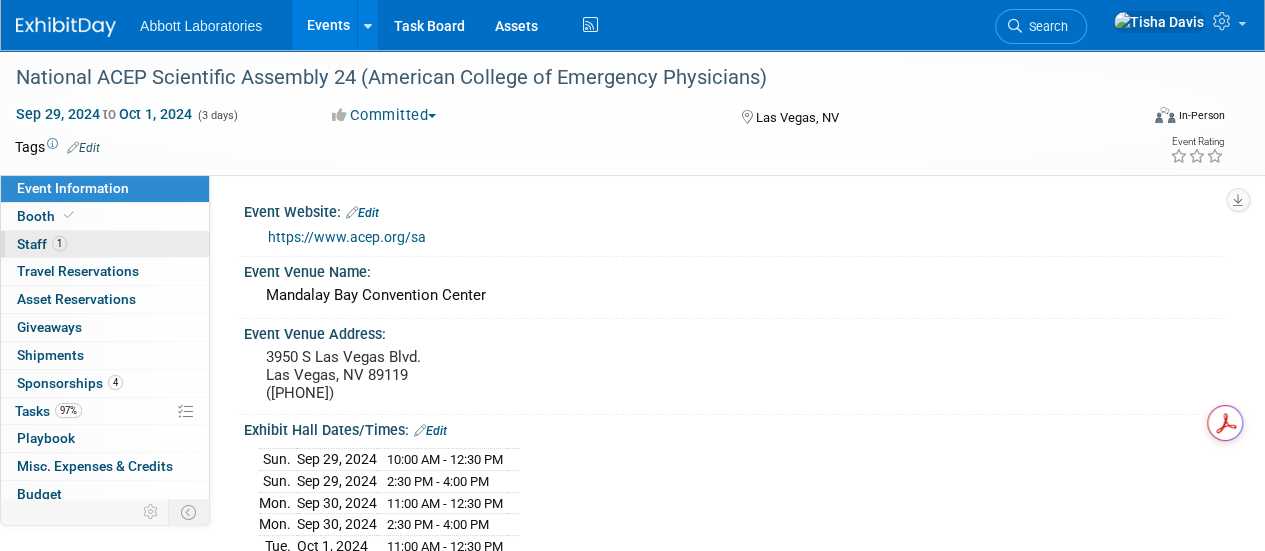 click on "Staff 1" at bounding box center (42, 244) 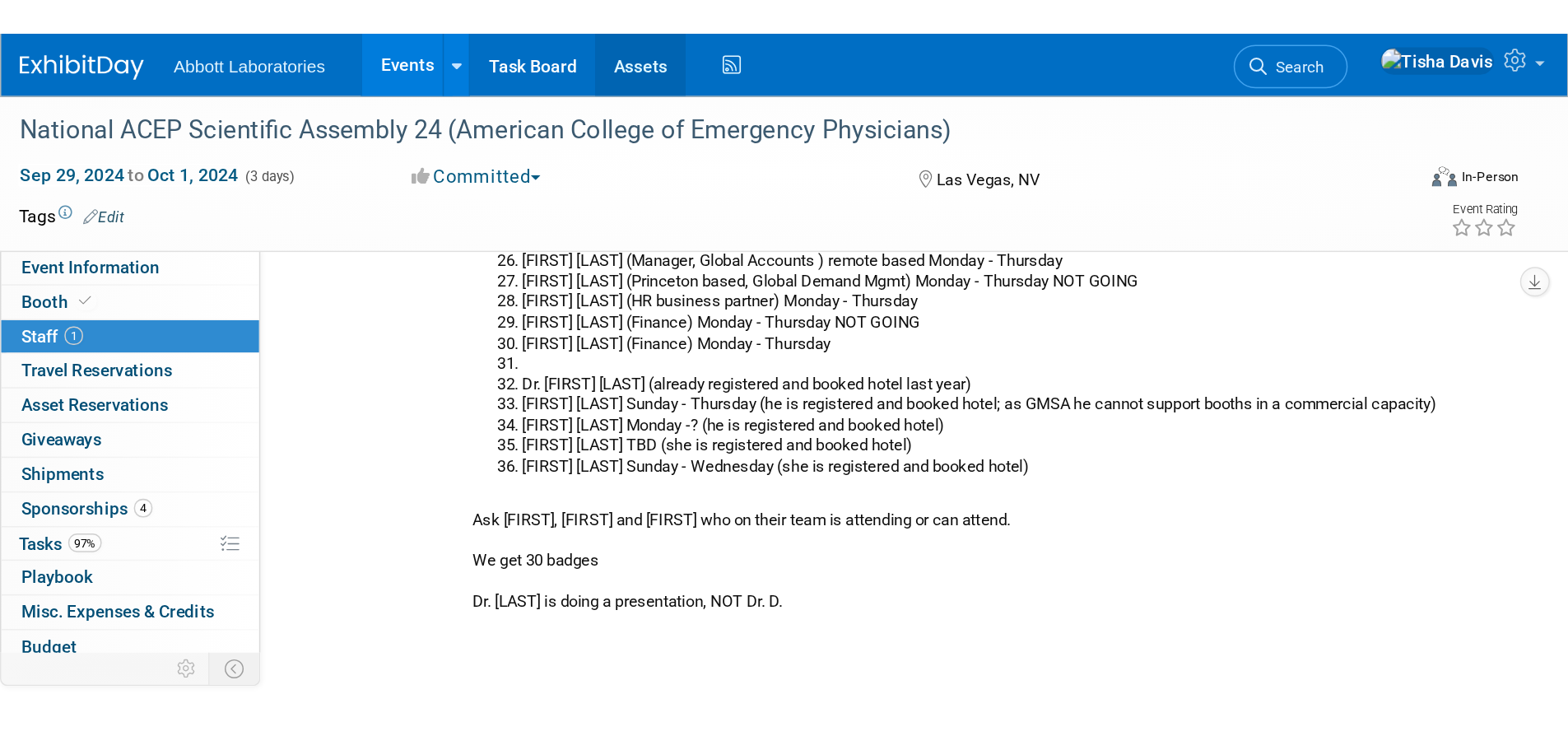 scroll, scrollTop: 304, scrollLeft: 0, axis: vertical 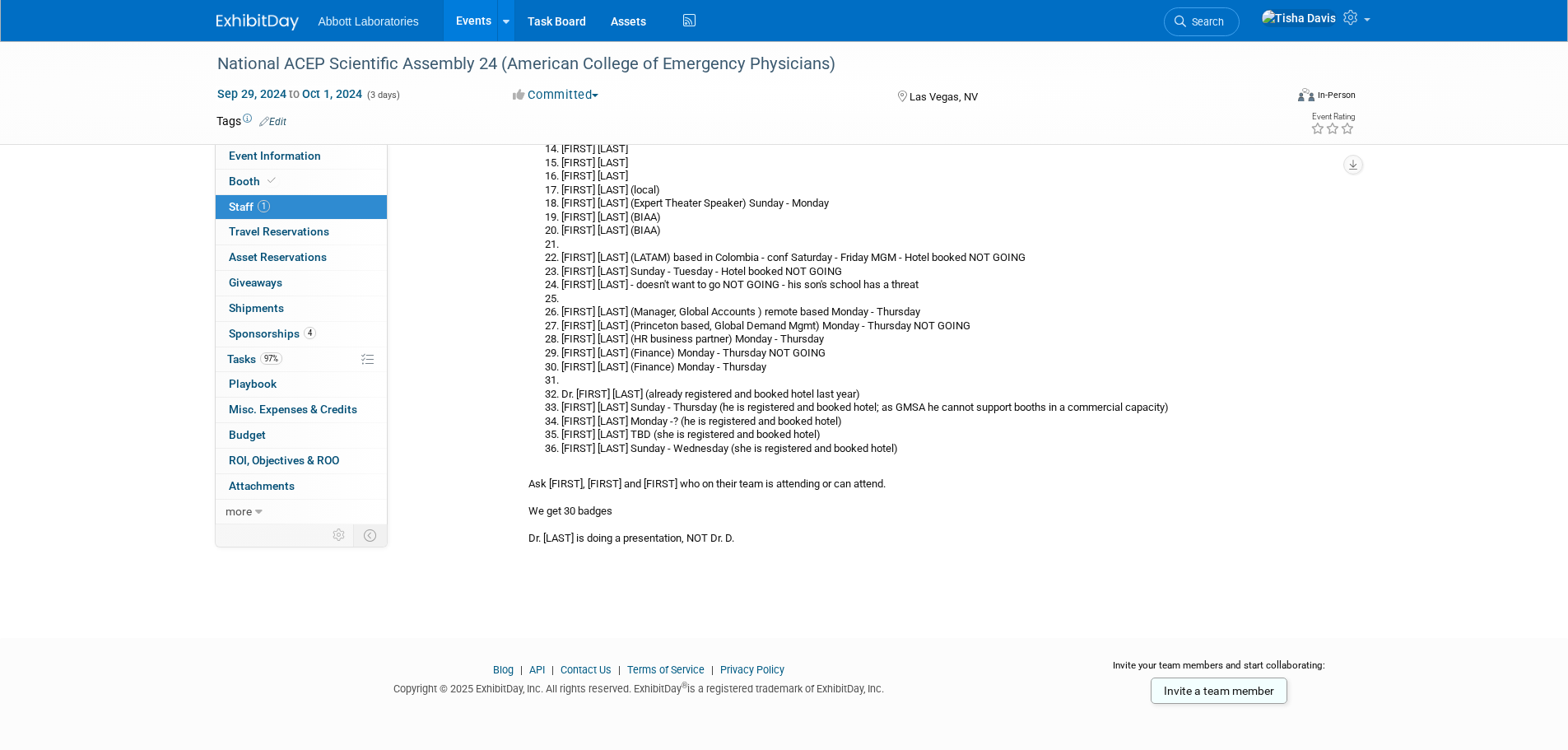 click on "Events" at bounding box center [473, 21] 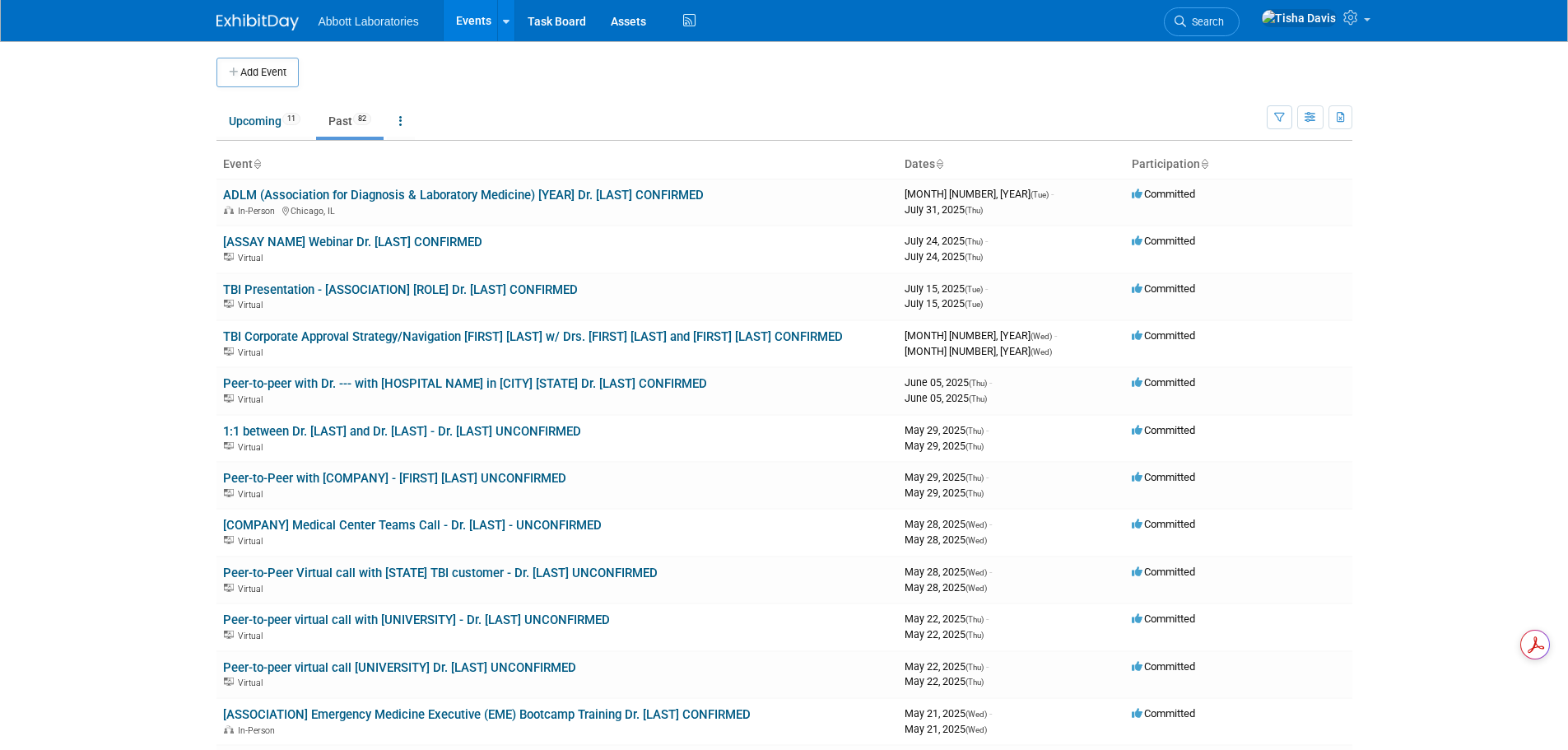 scroll, scrollTop: 0, scrollLeft: 0, axis: both 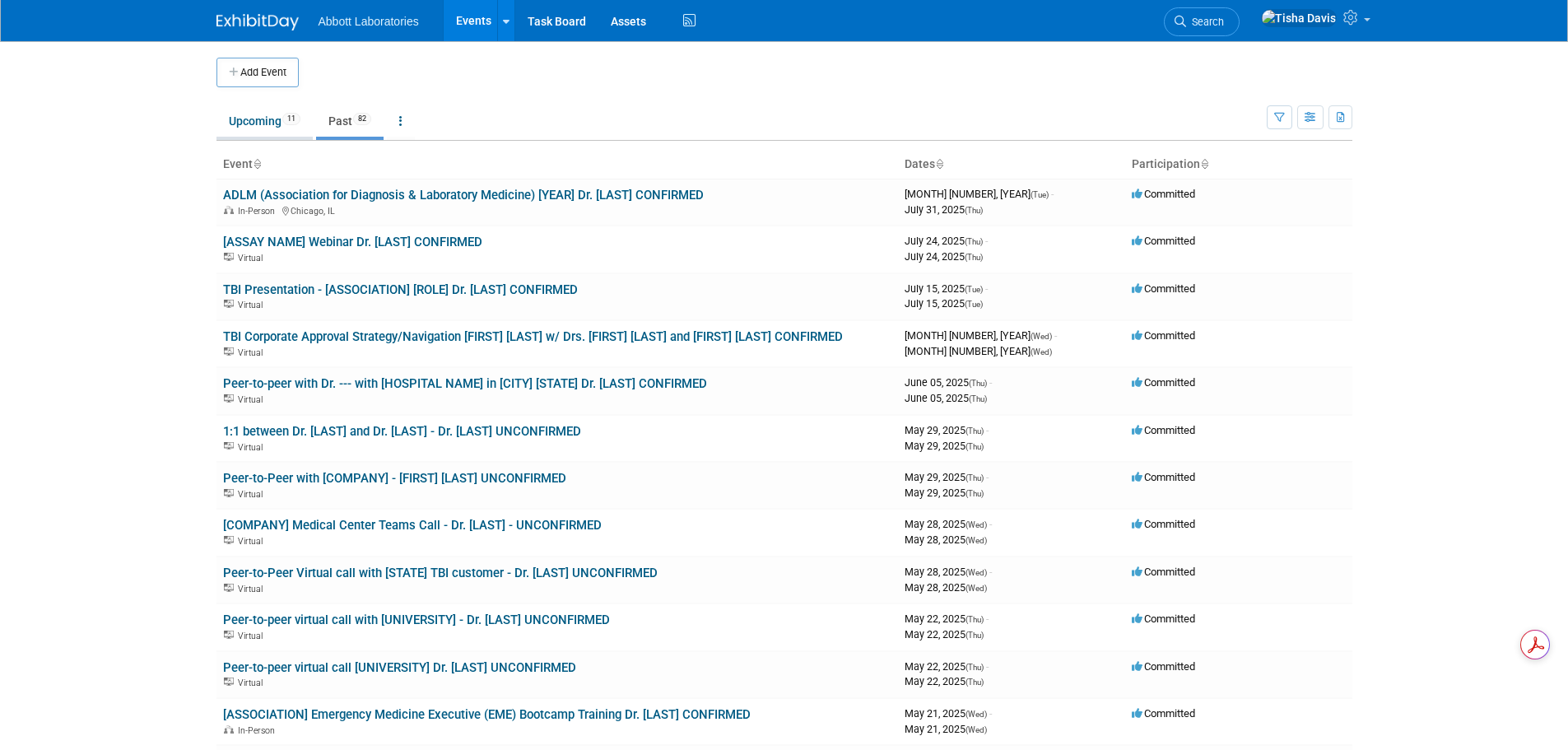 click on "Upcoming
11" at bounding box center (264, 121) 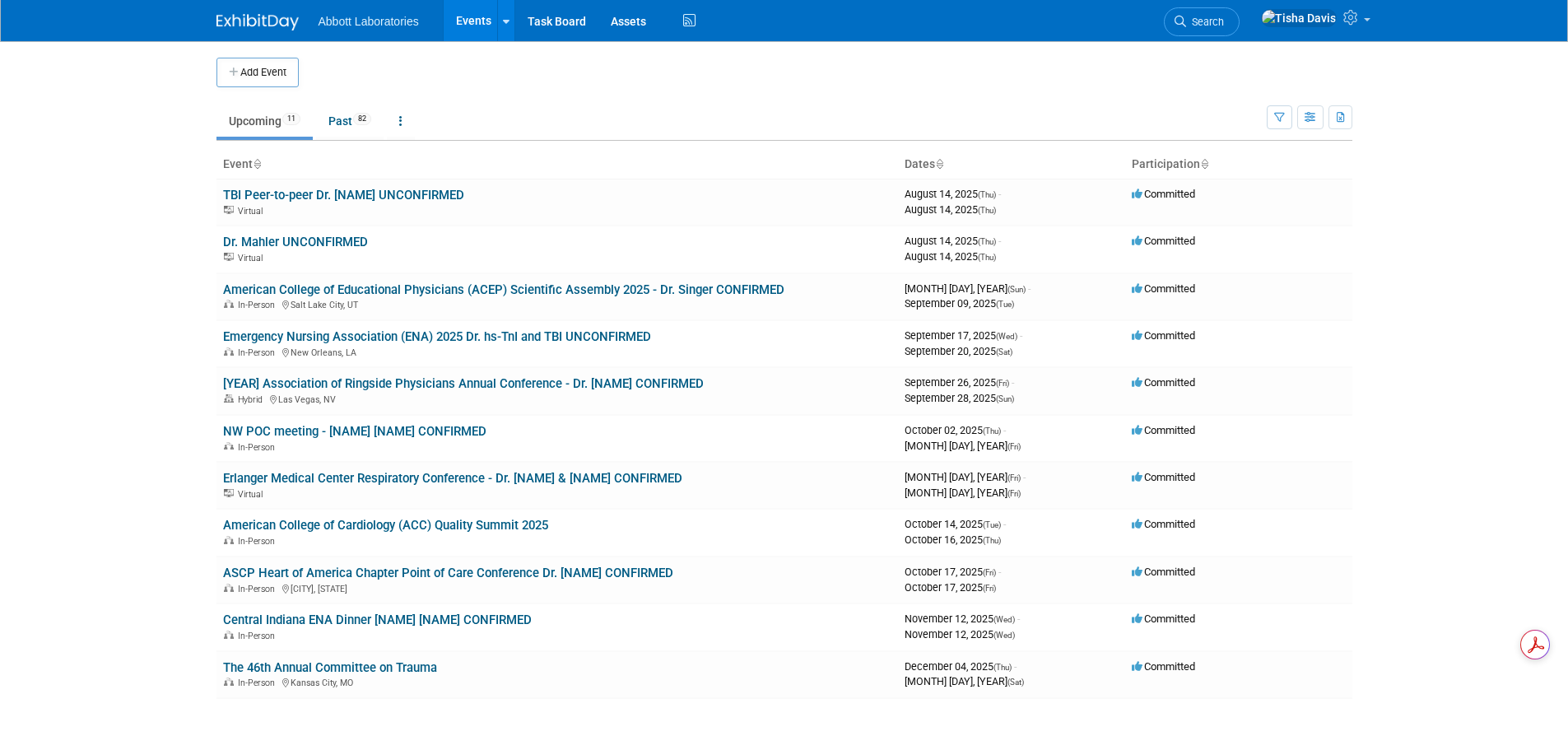 scroll, scrollTop: 0, scrollLeft: 0, axis: both 